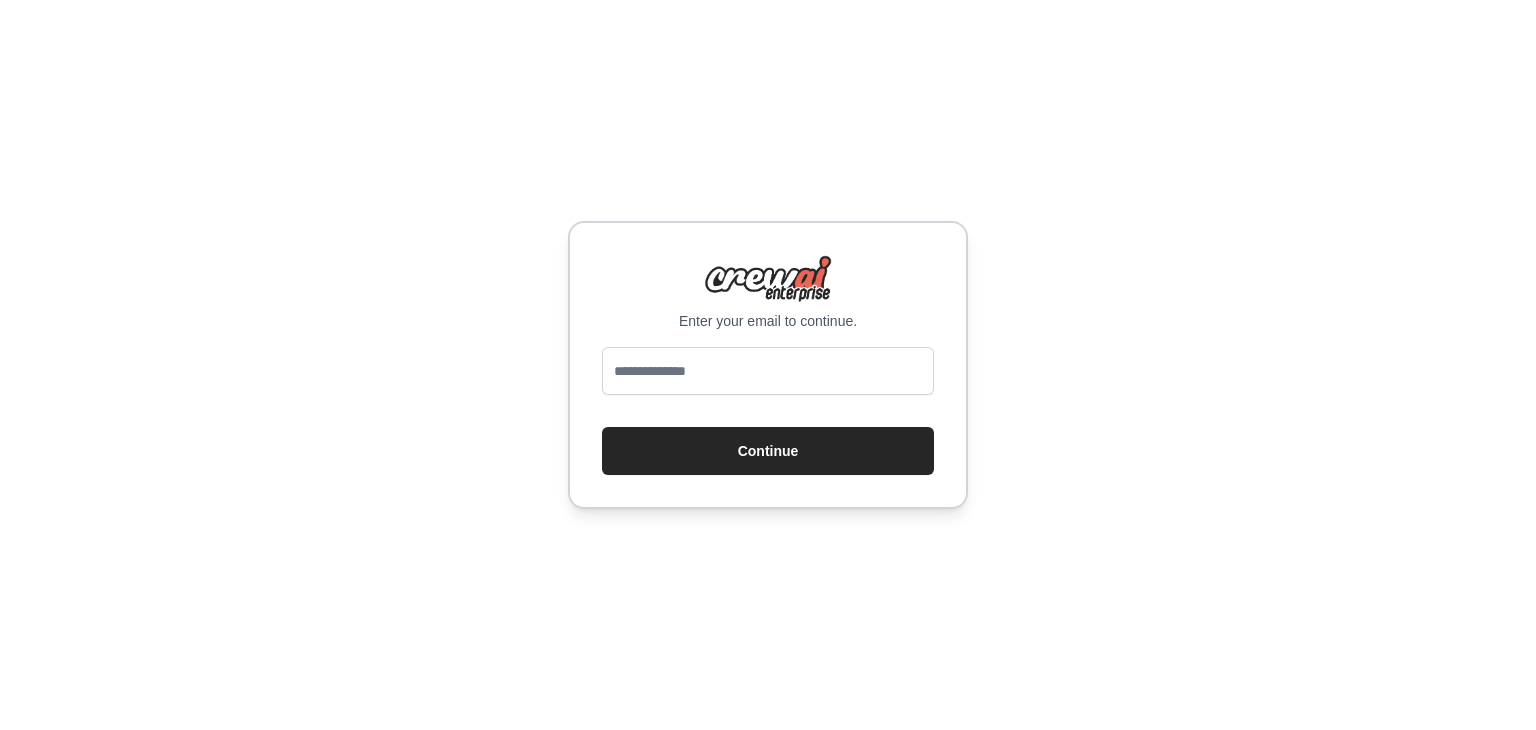 scroll, scrollTop: 0, scrollLeft: 0, axis: both 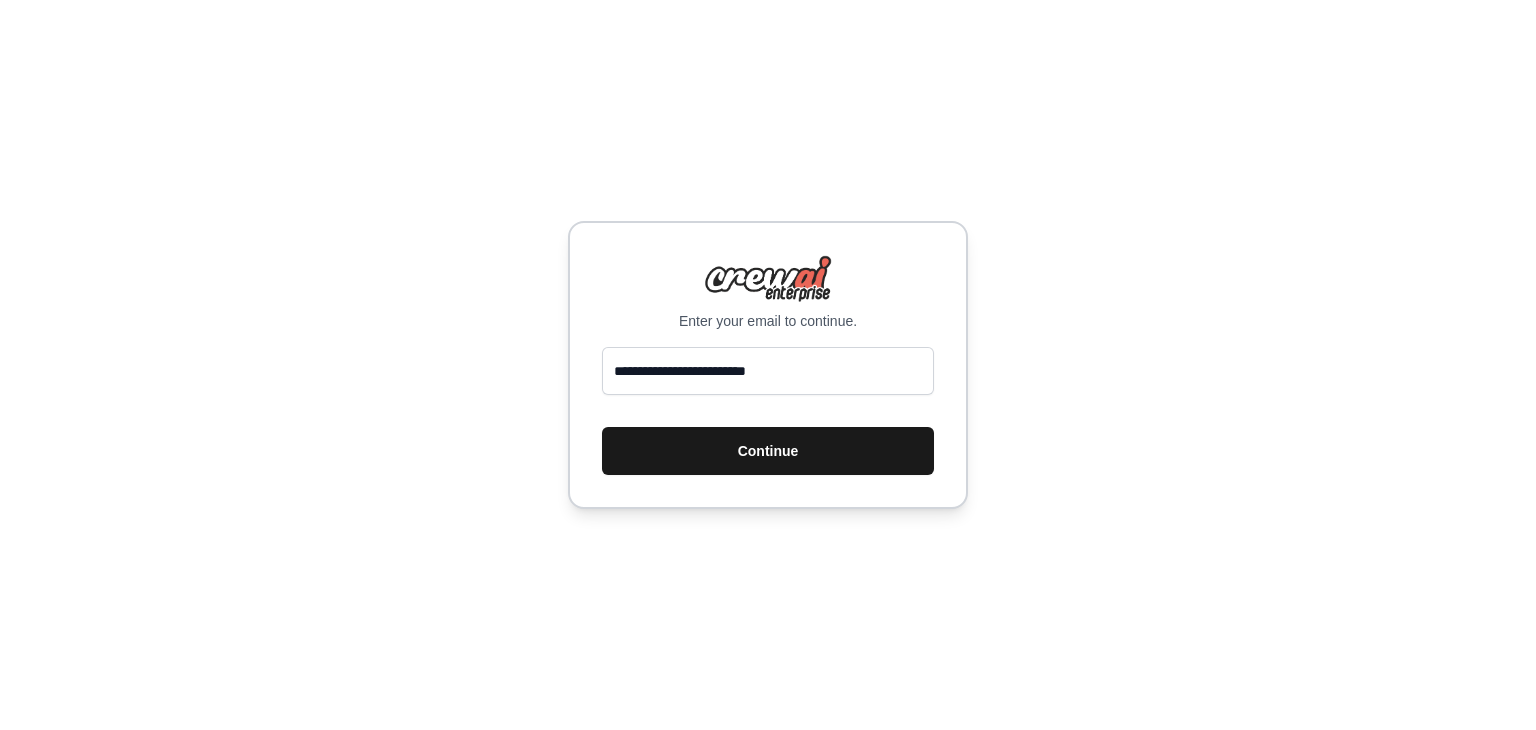 click on "Continue" at bounding box center [768, 451] 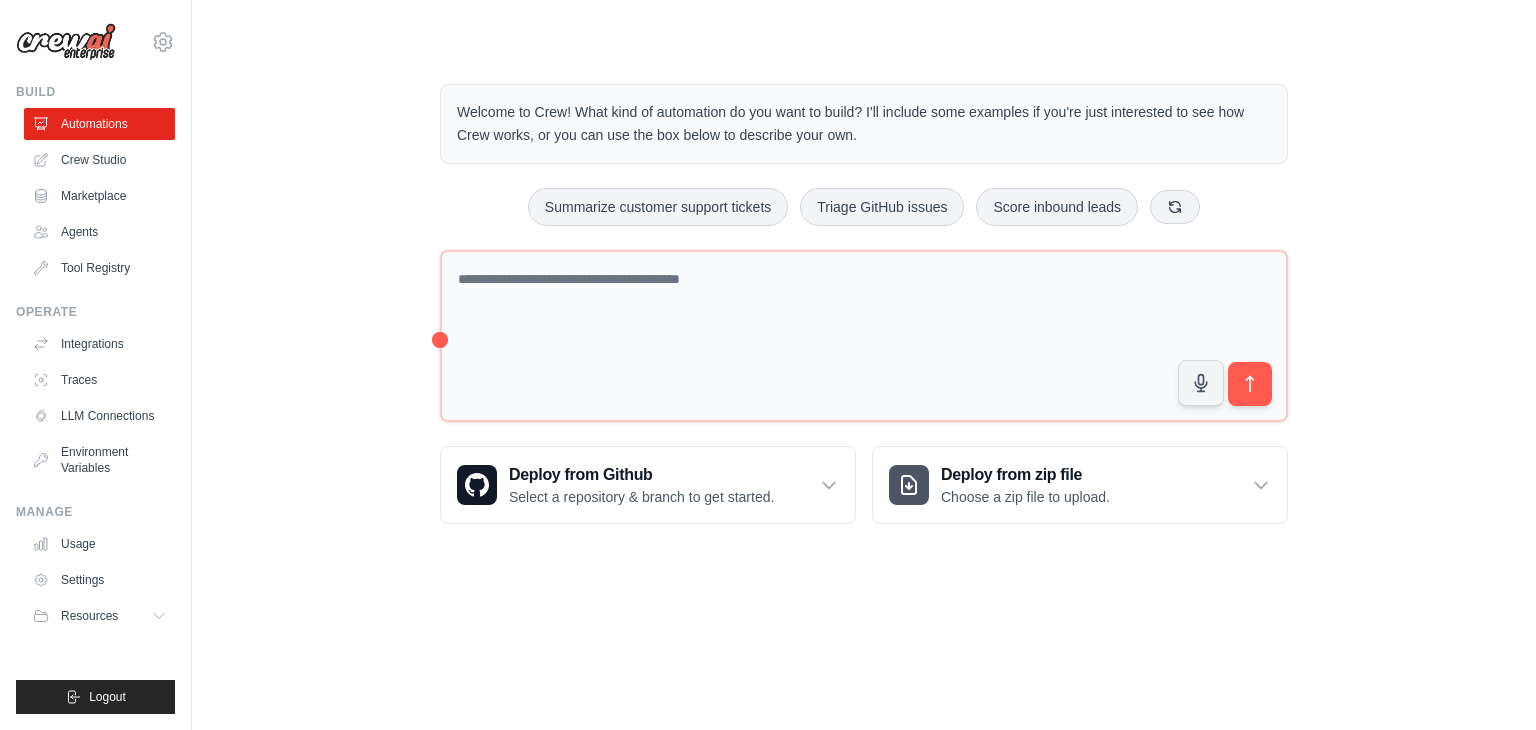 scroll, scrollTop: 0, scrollLeft: 0, axis: both 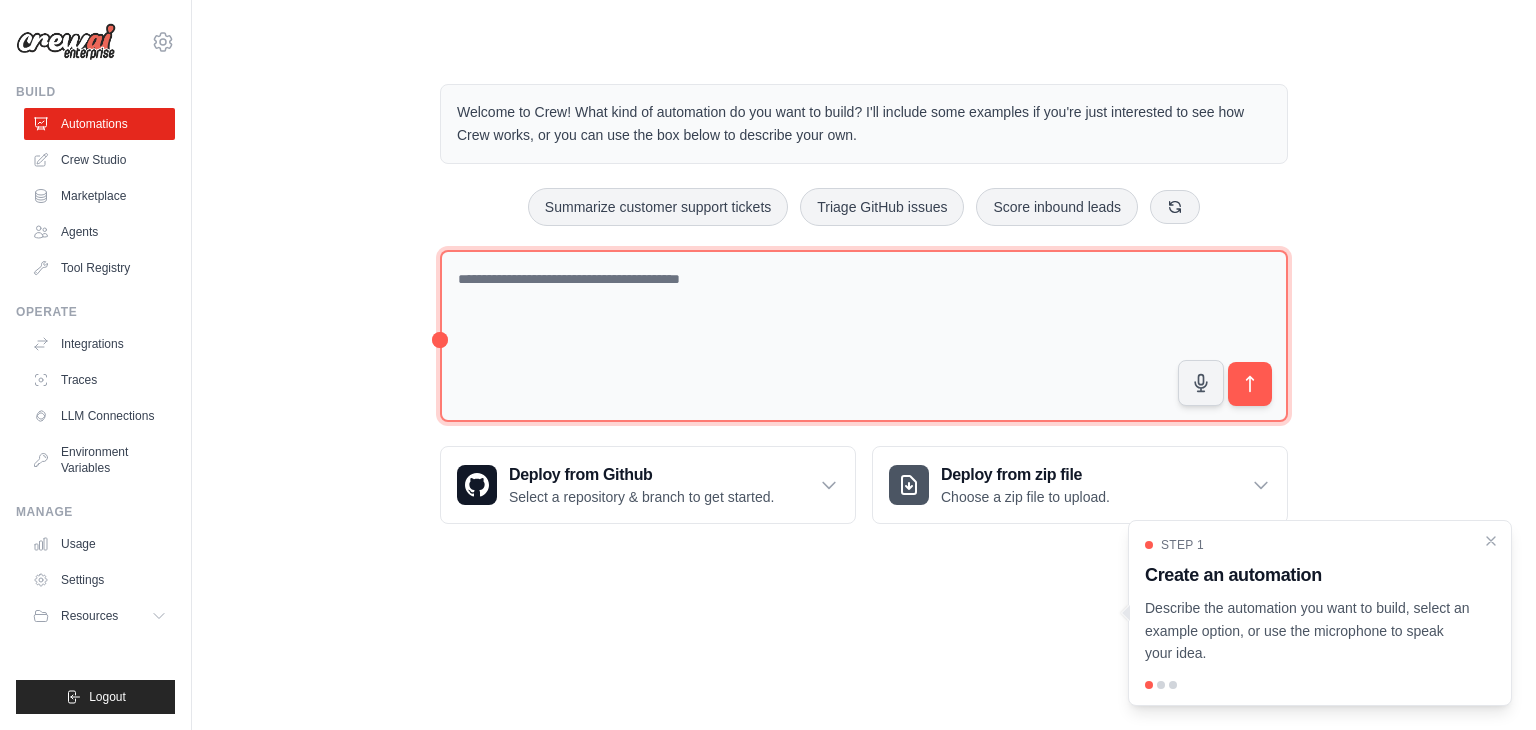 click at bounding box center (864, 336) 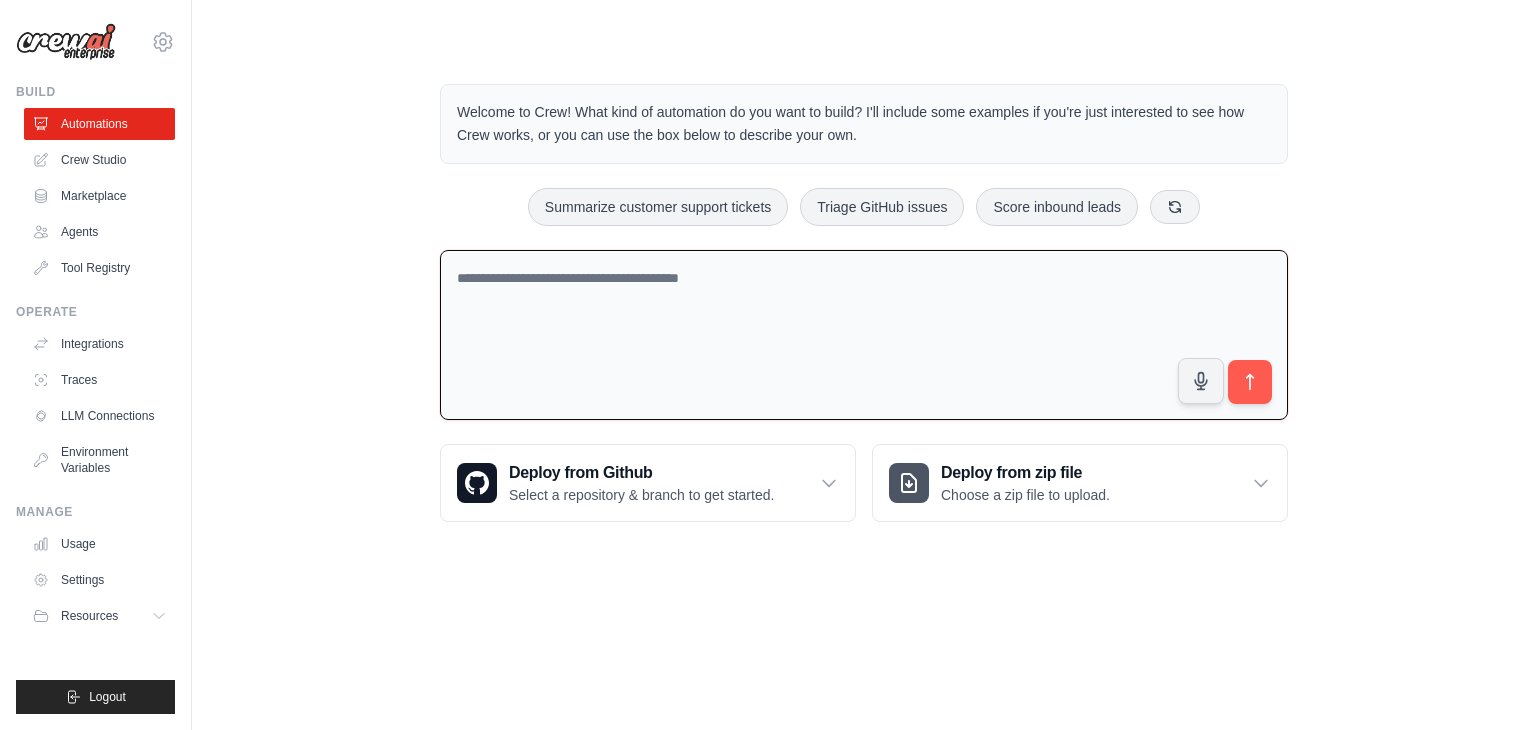 click at bounding box center (864, 335) 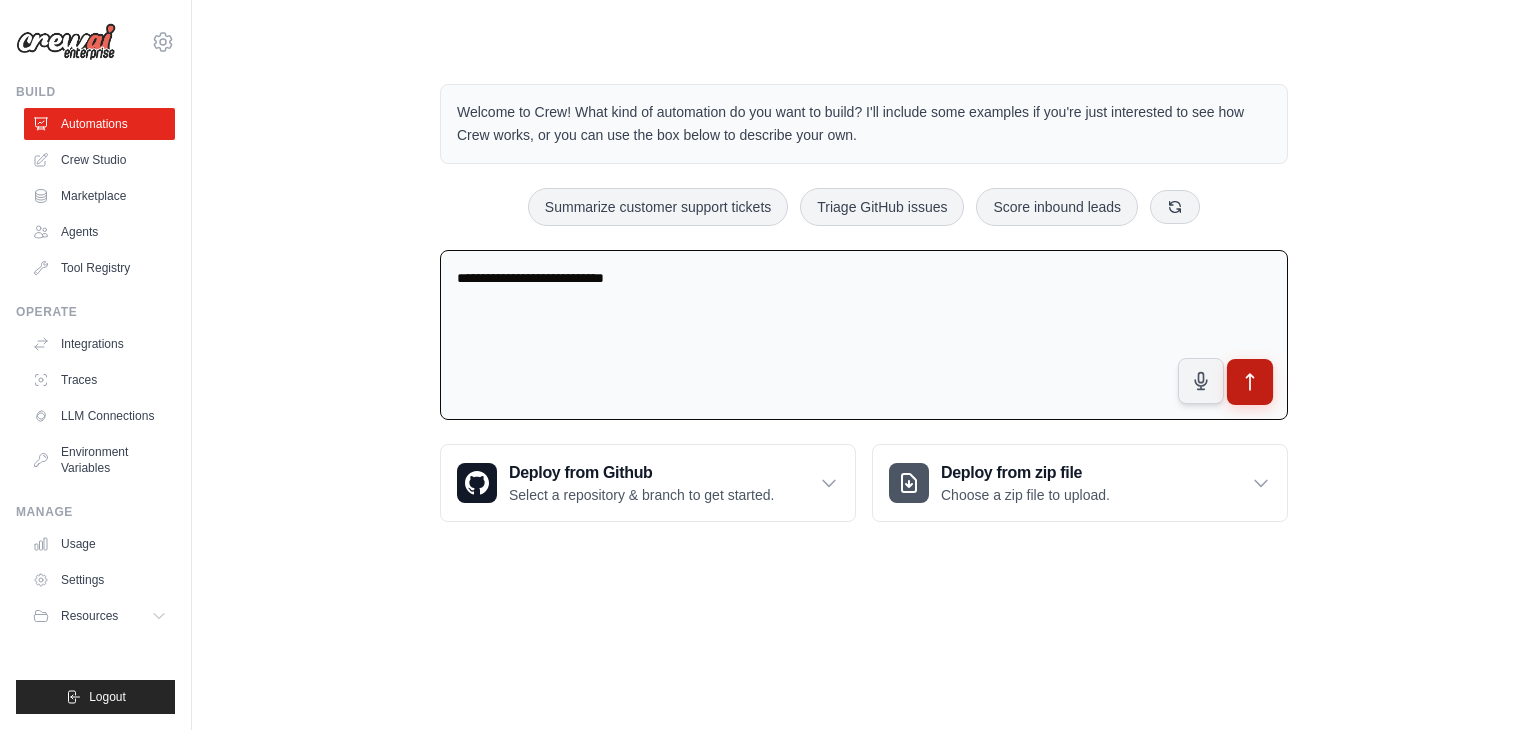 type on "**********" 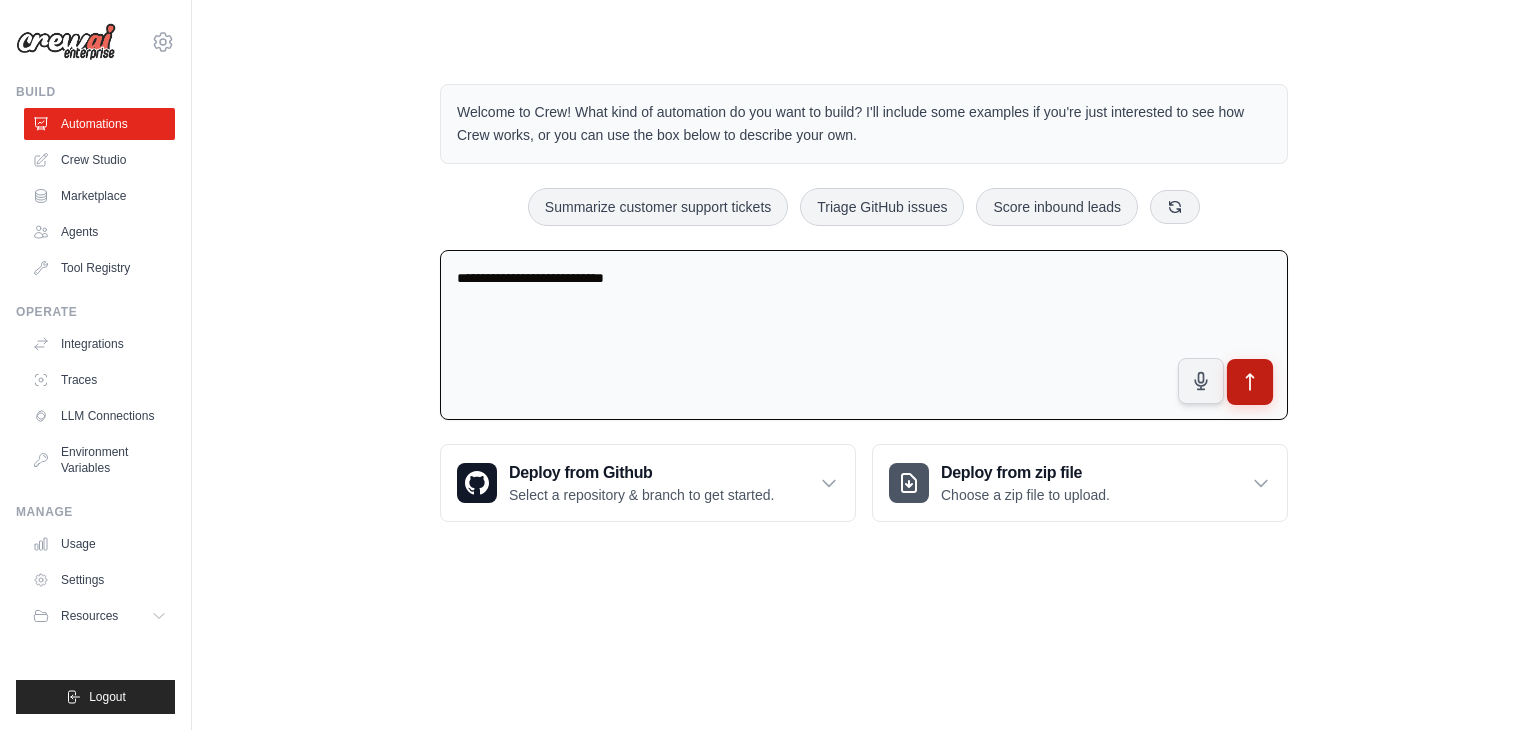 click at bounding box center [1250, 382] 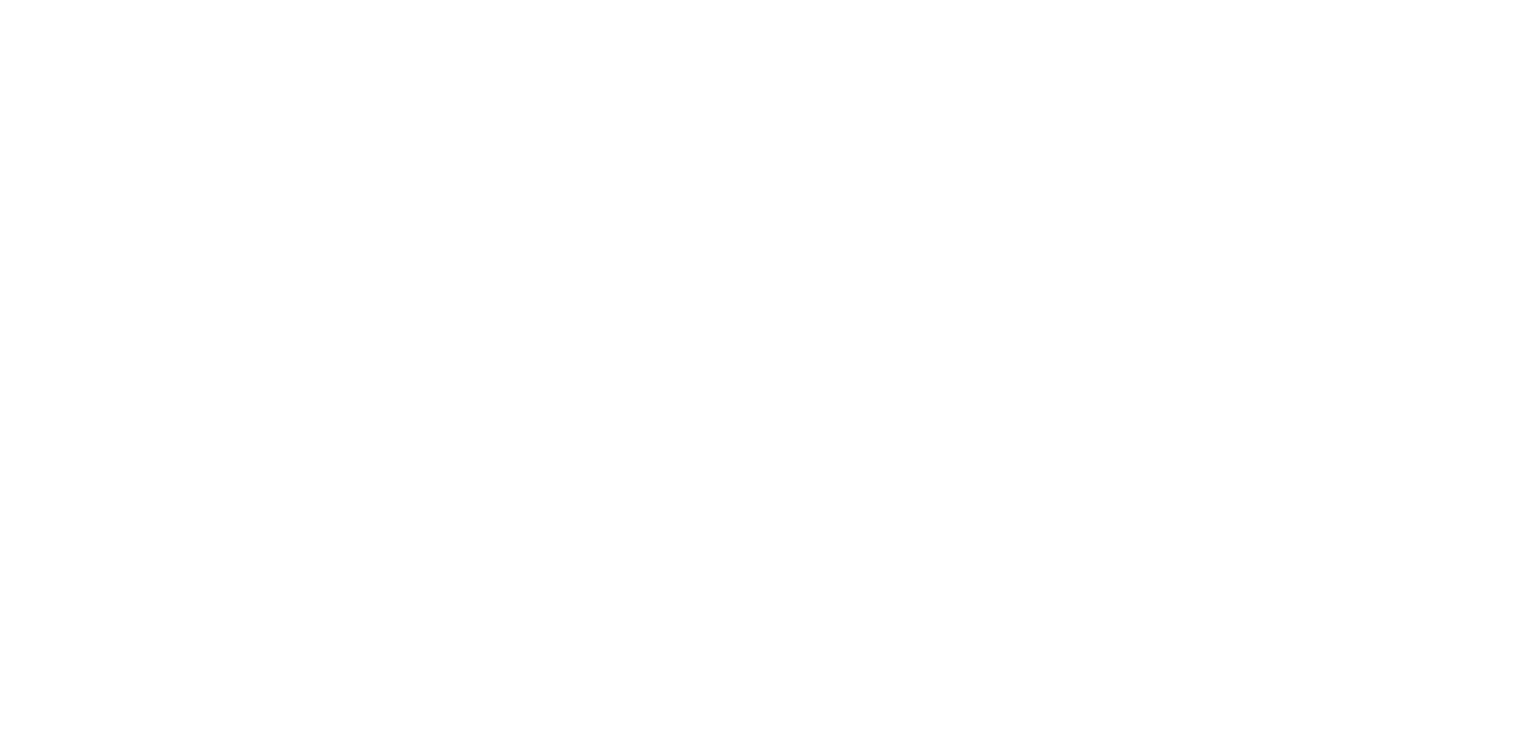 scroll, scrollTop: 0, scrollLeft: 0, axis: both 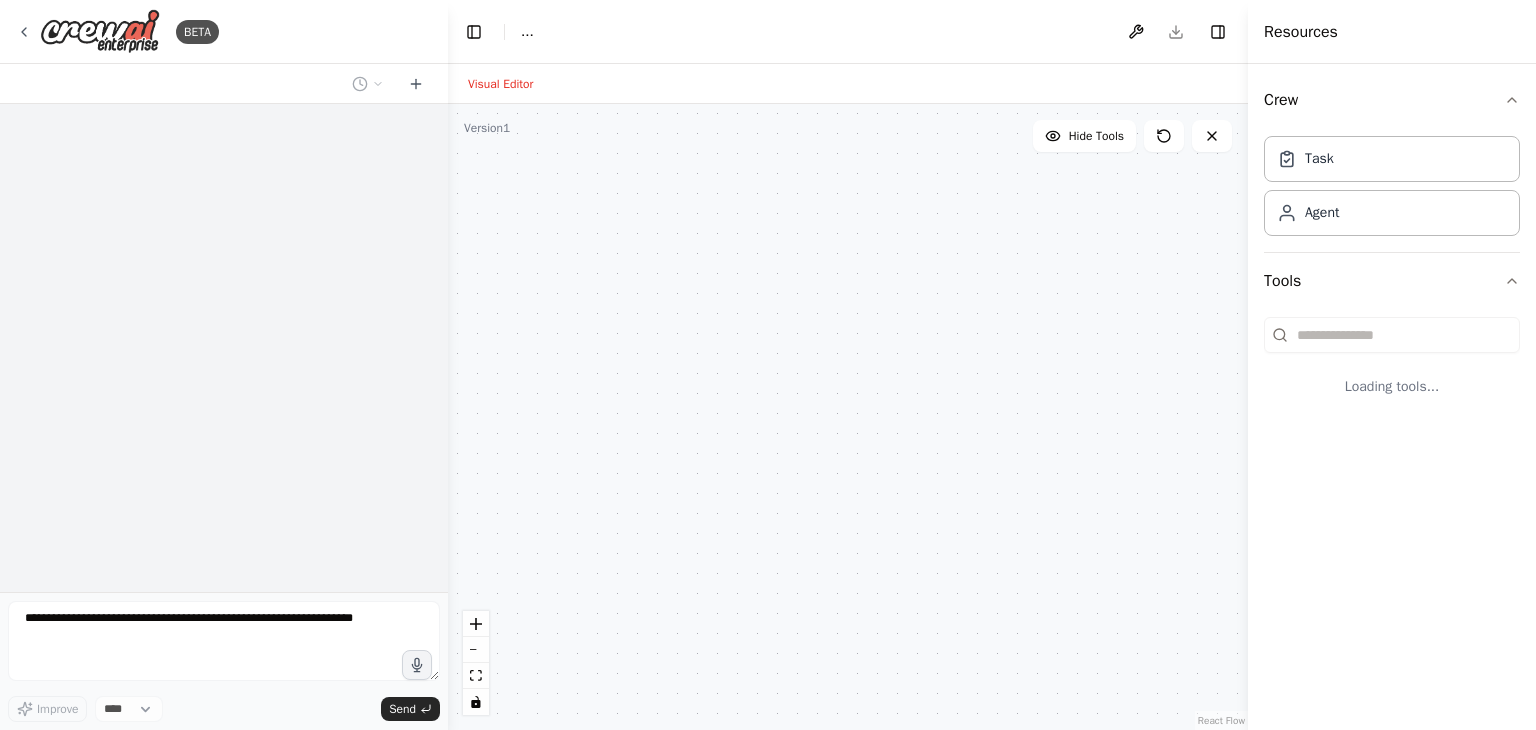 select on "****" 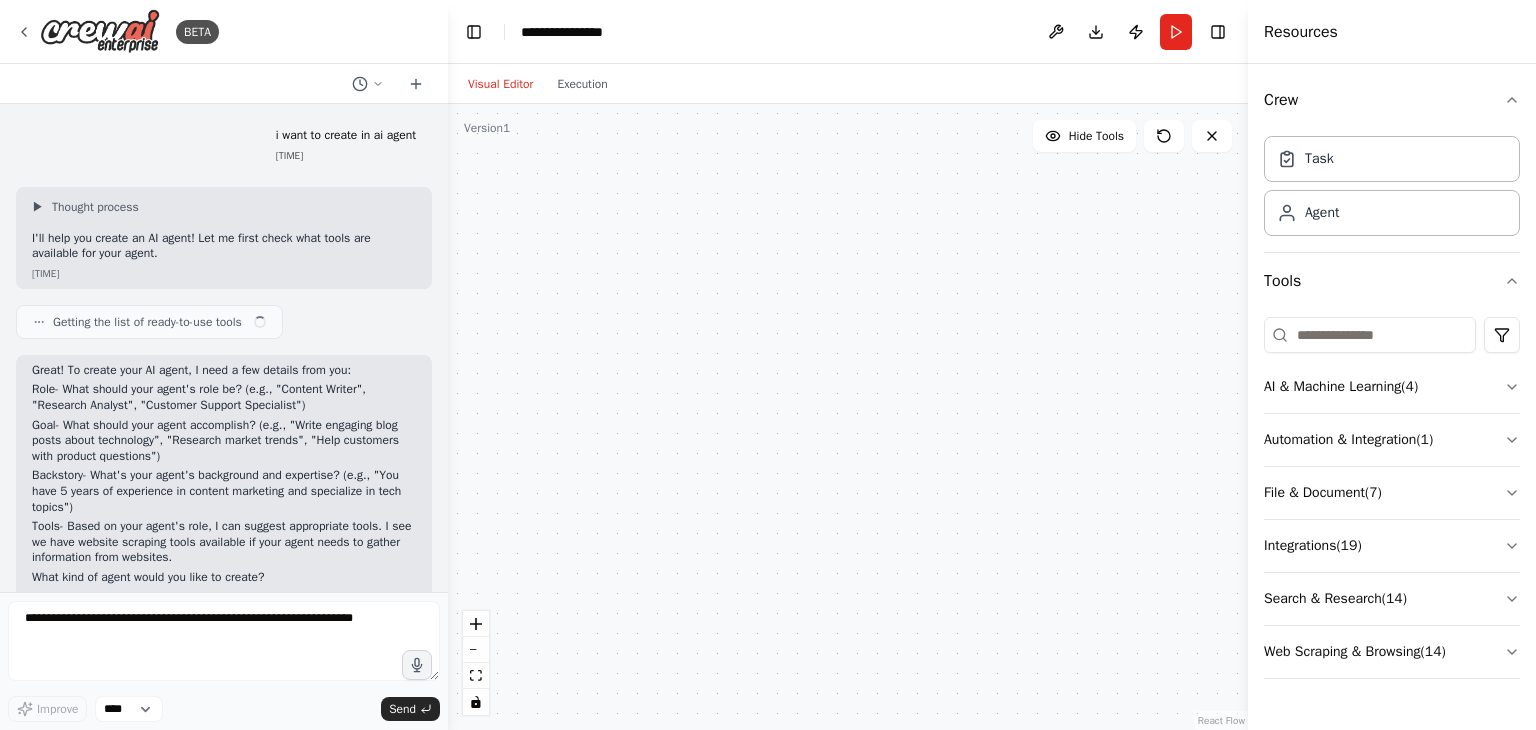 scroll, scrollTop: 34, scrollLeft: 0, axis: vertical 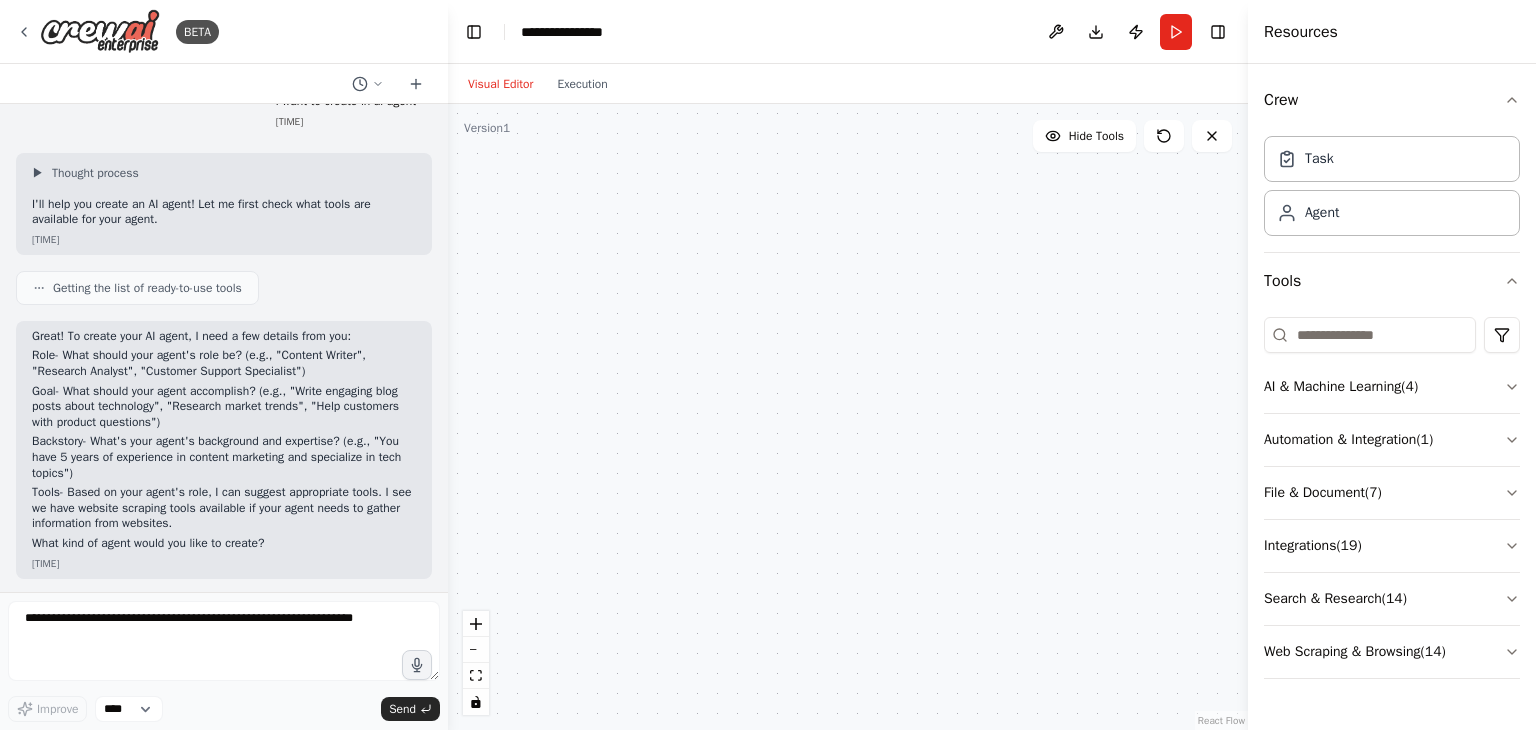 click on "Getting the list of ready-to-use tools" at bounding box center [147, 288] 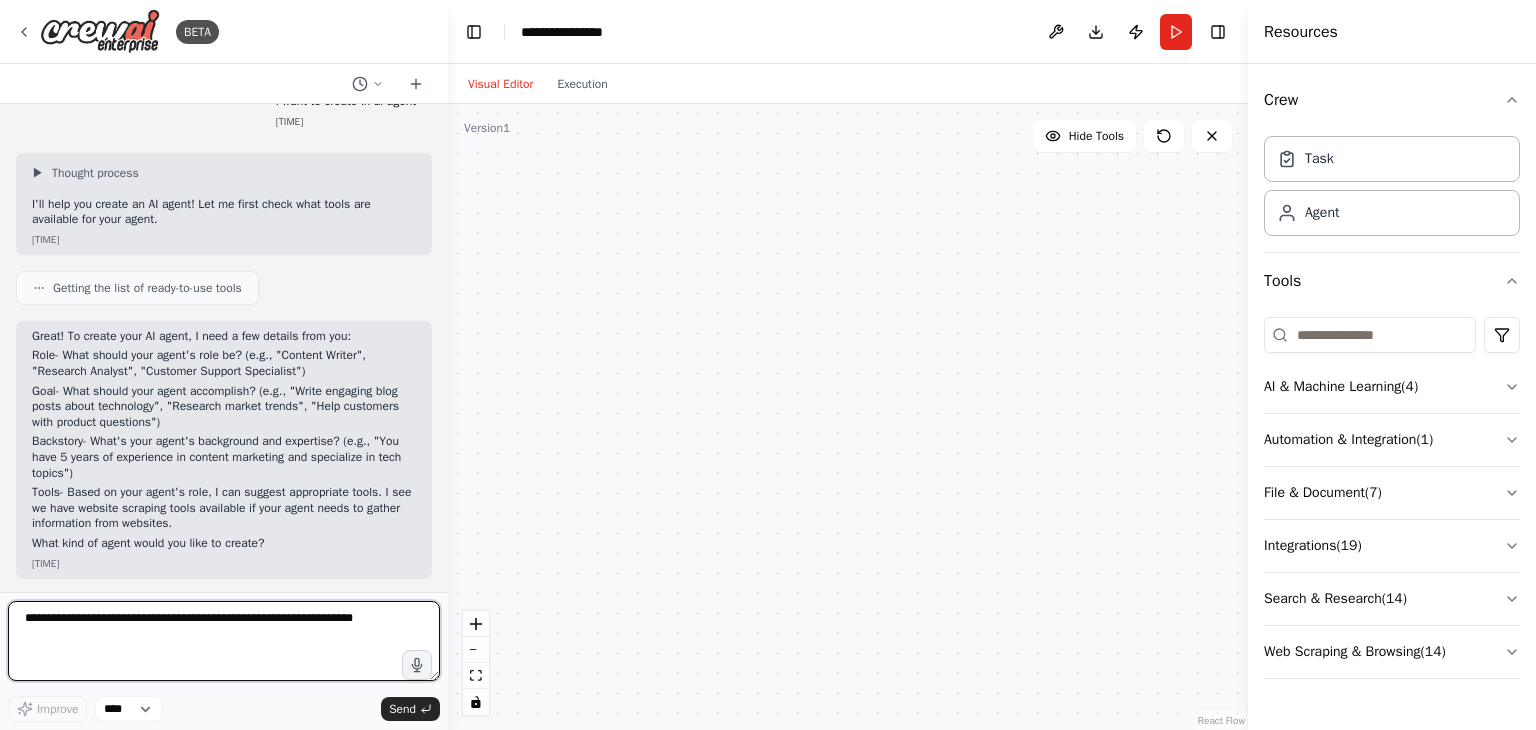 click at bounding box center [224, 641] 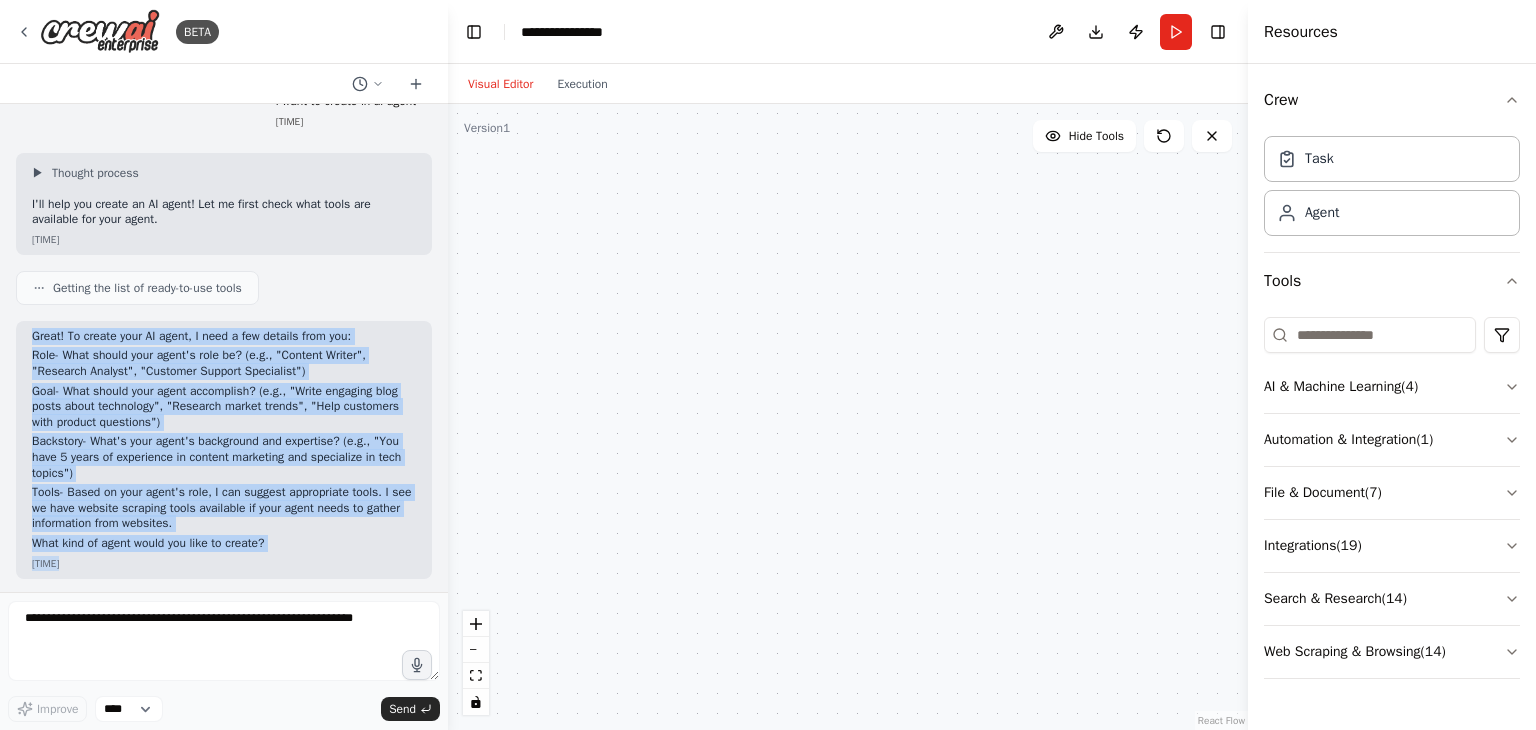 drag, startPoint x: 21, startPoint y: 333, endPoint x: 296, endPoint y: 592, distance: 377.76447 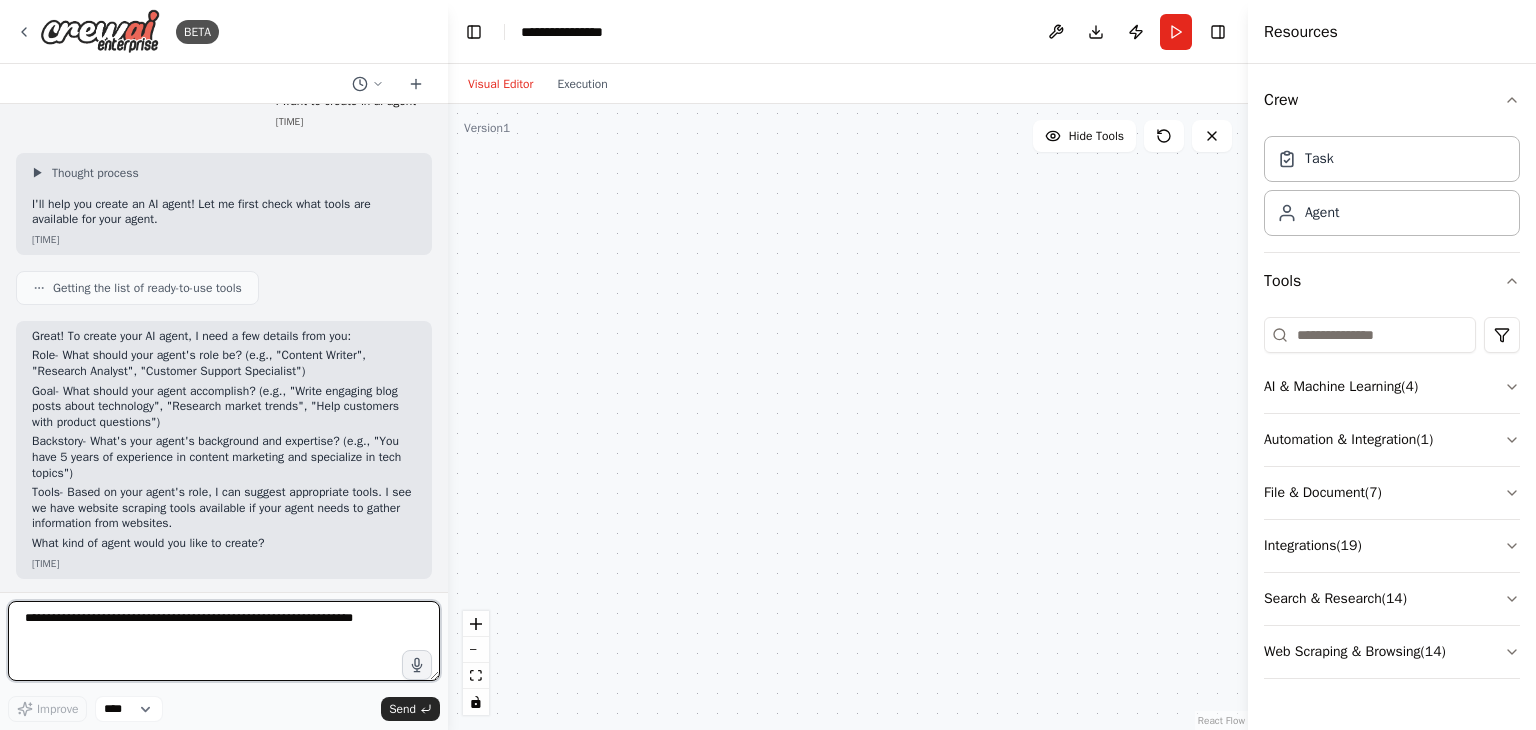 click at bounding box center (224, 641) 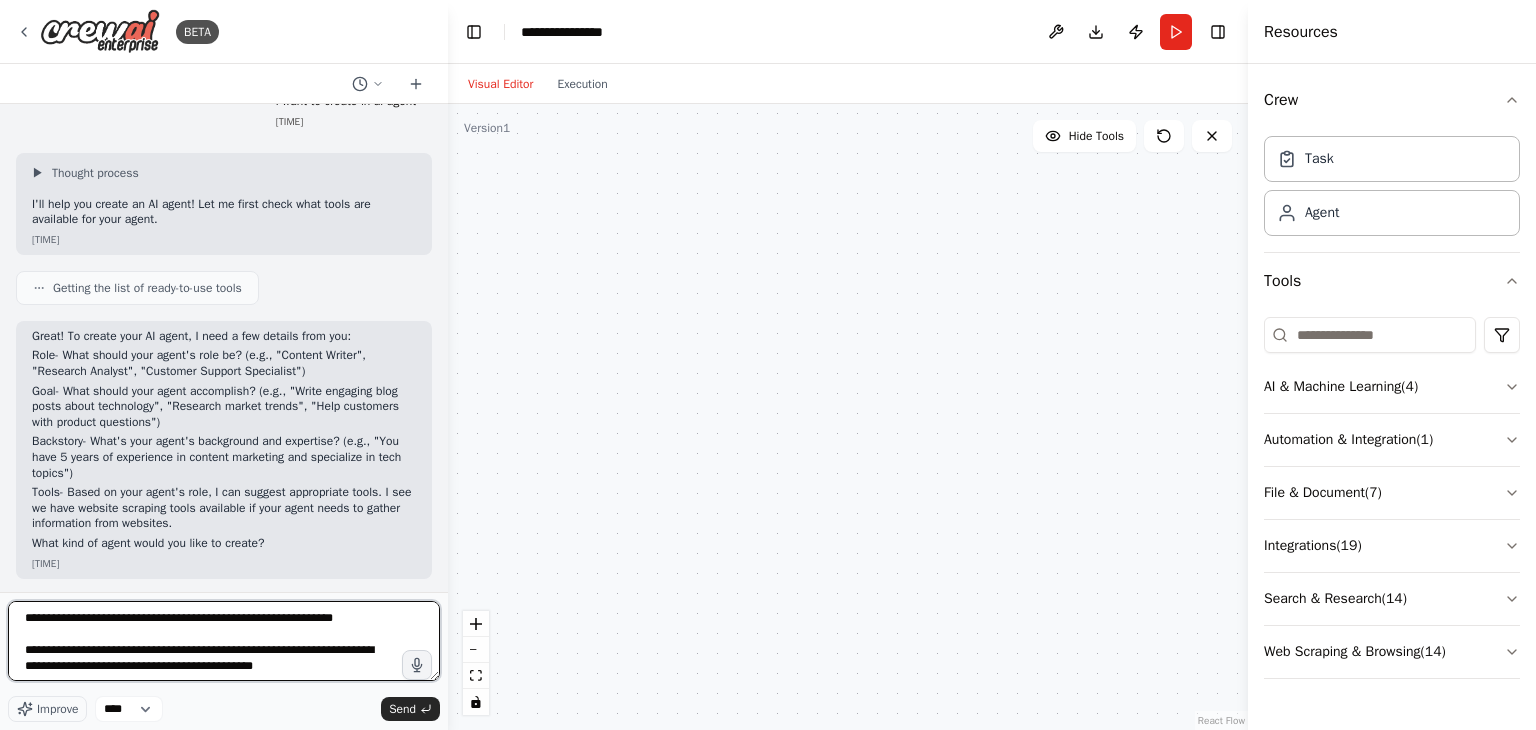 scroll, scrollTop: 249, scrollLeft: 0, axis: vertical 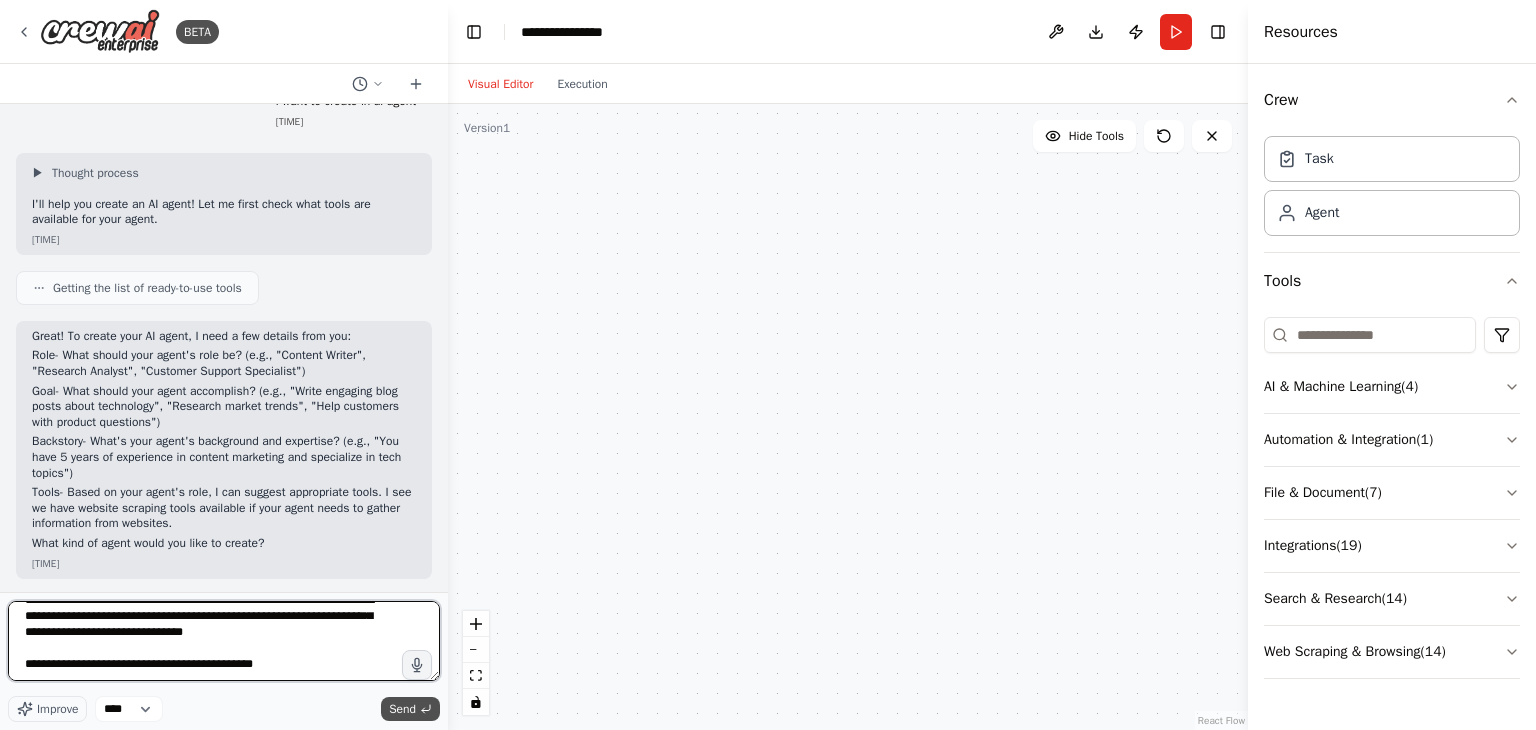 type on "**********" 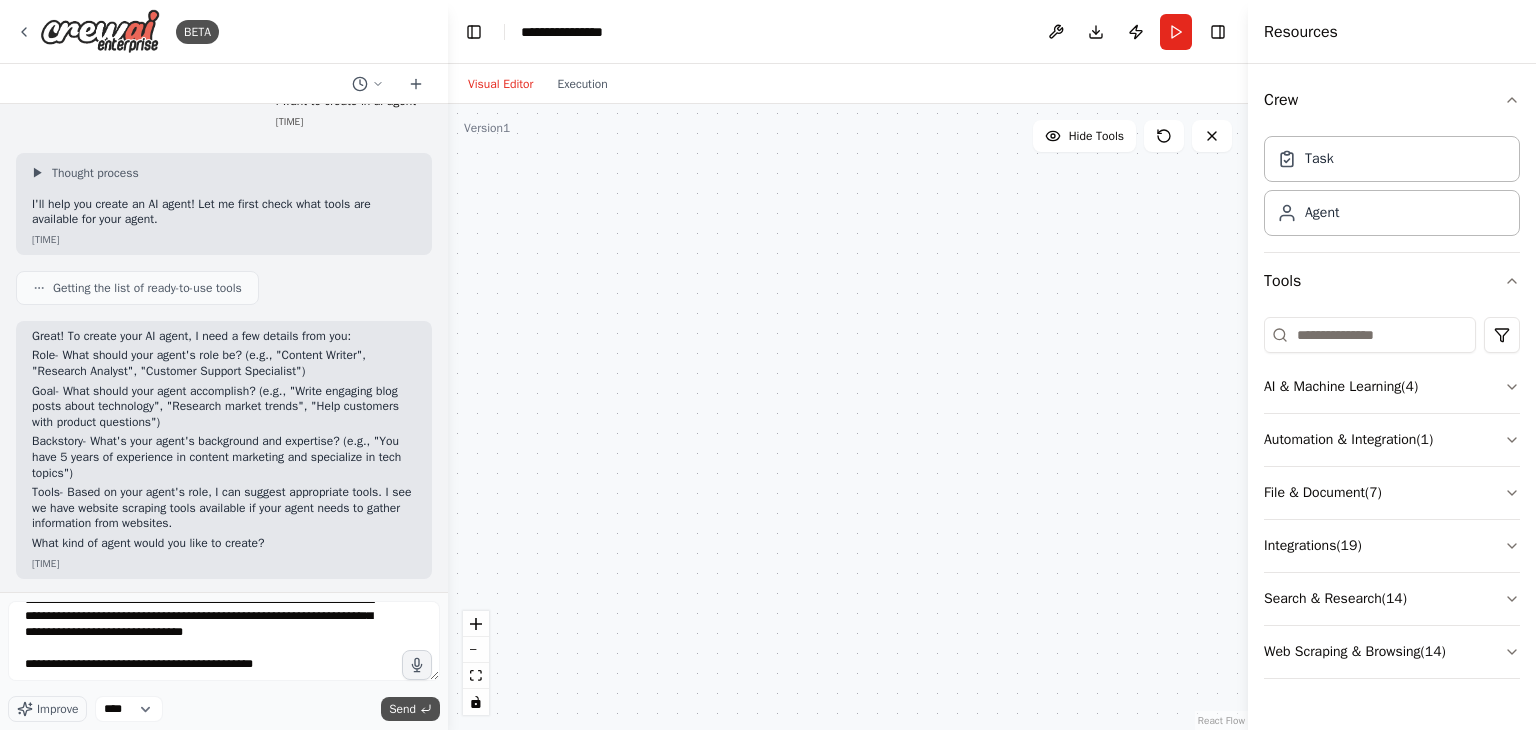 click on "Send" at bounding box center [402, 709] 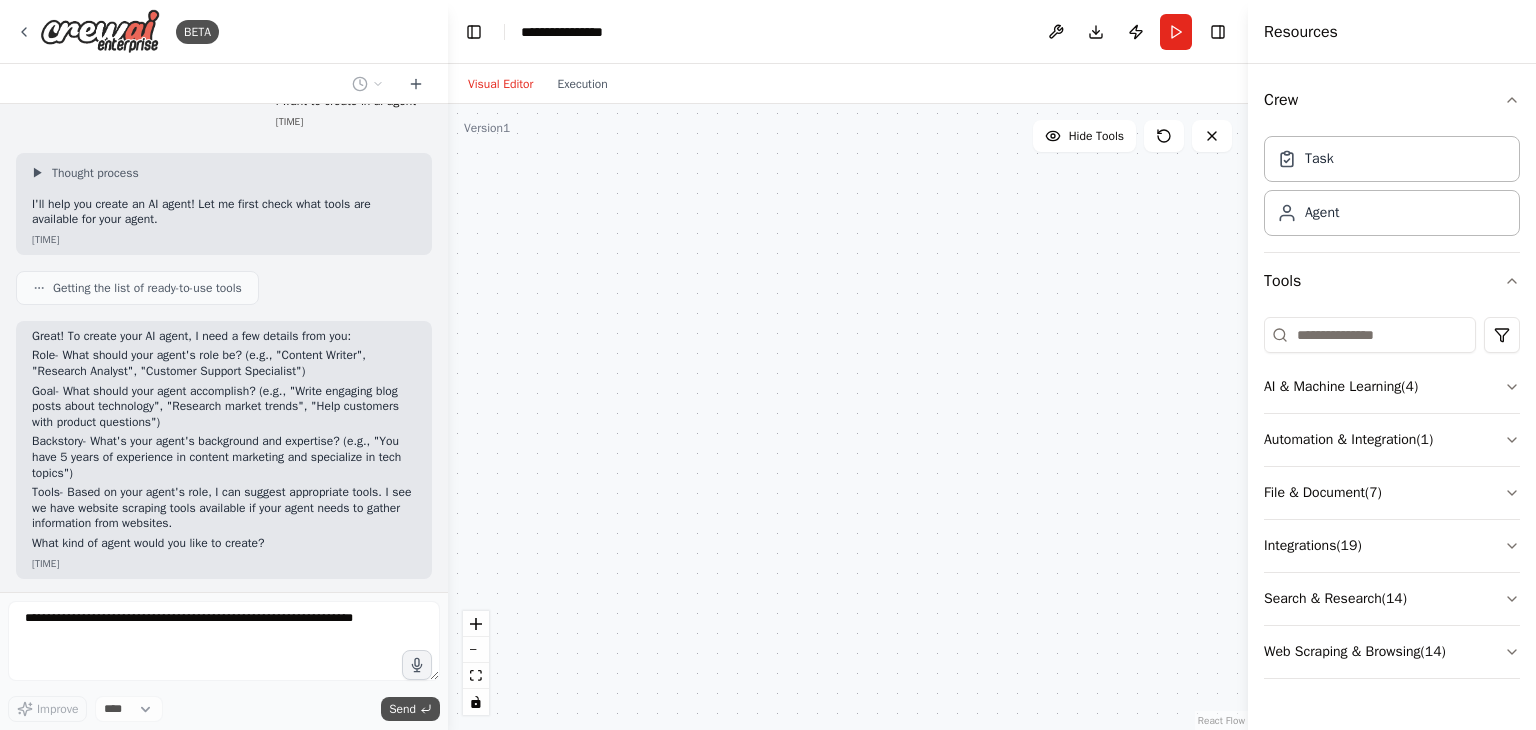 scroll, scrollTop: 360, scrollLeft: 0, axis: vertical 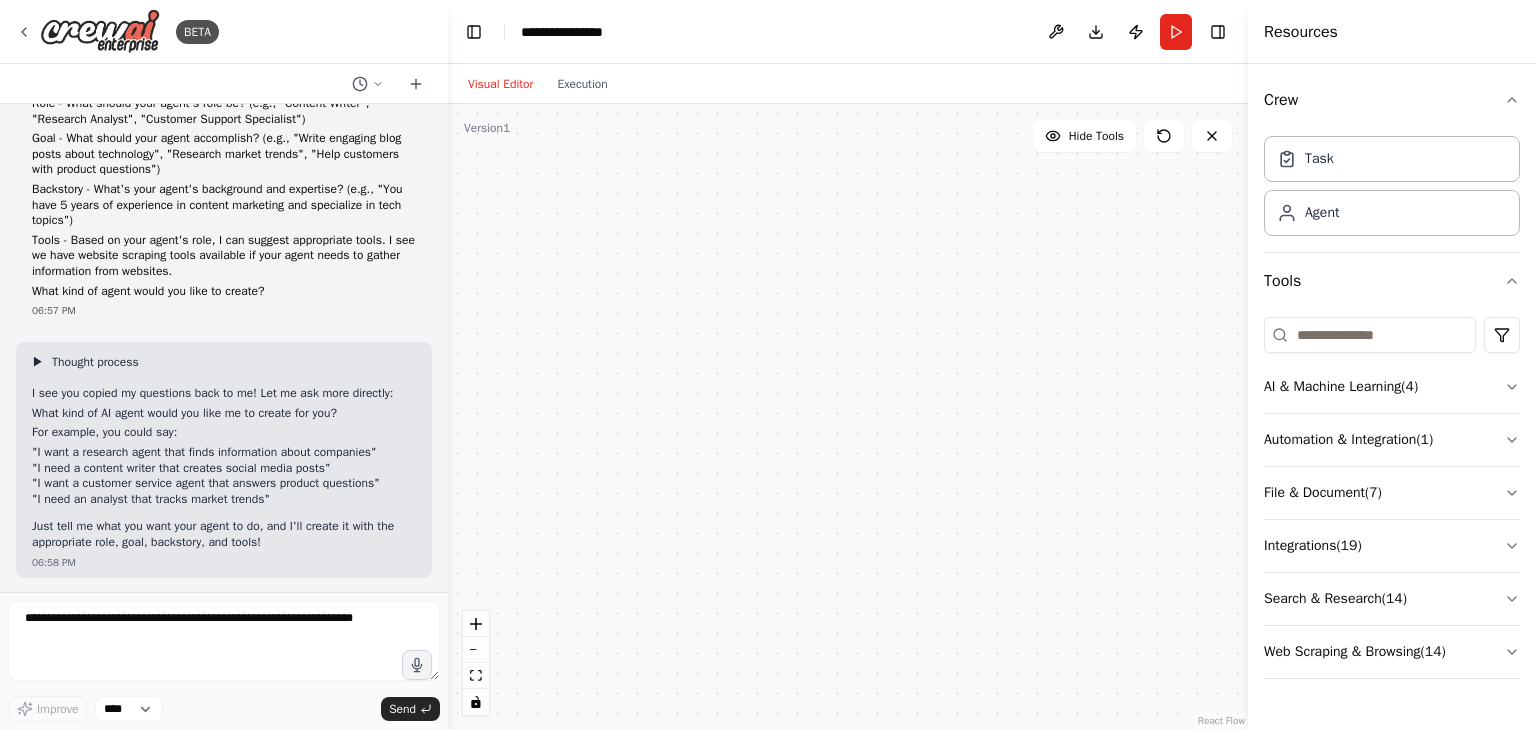 click on "▶" at bounding box center [38, 362] 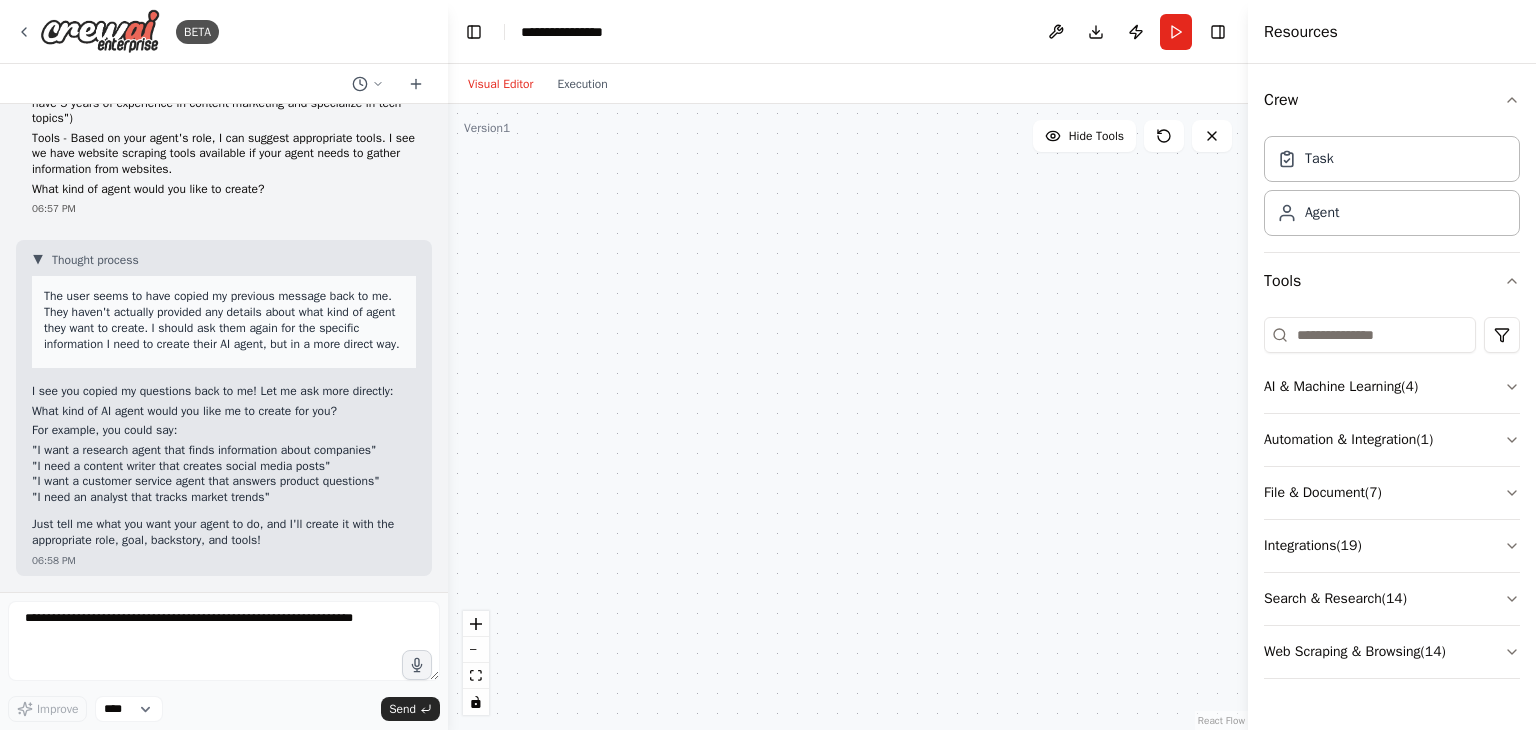 scroll, scrollTop: 676, scrollLeft: 0, axis: vertical 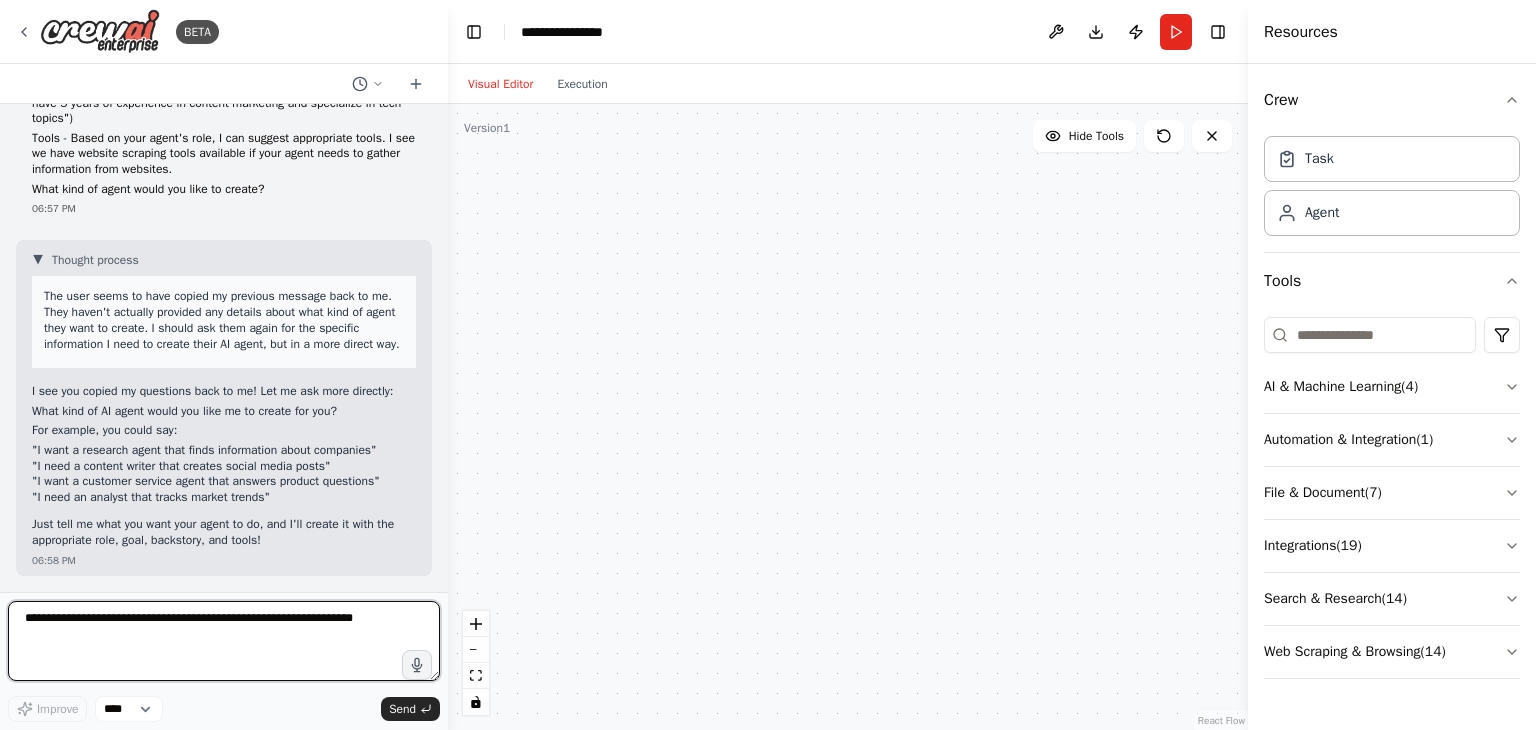 click at bounding box center [224, 641] 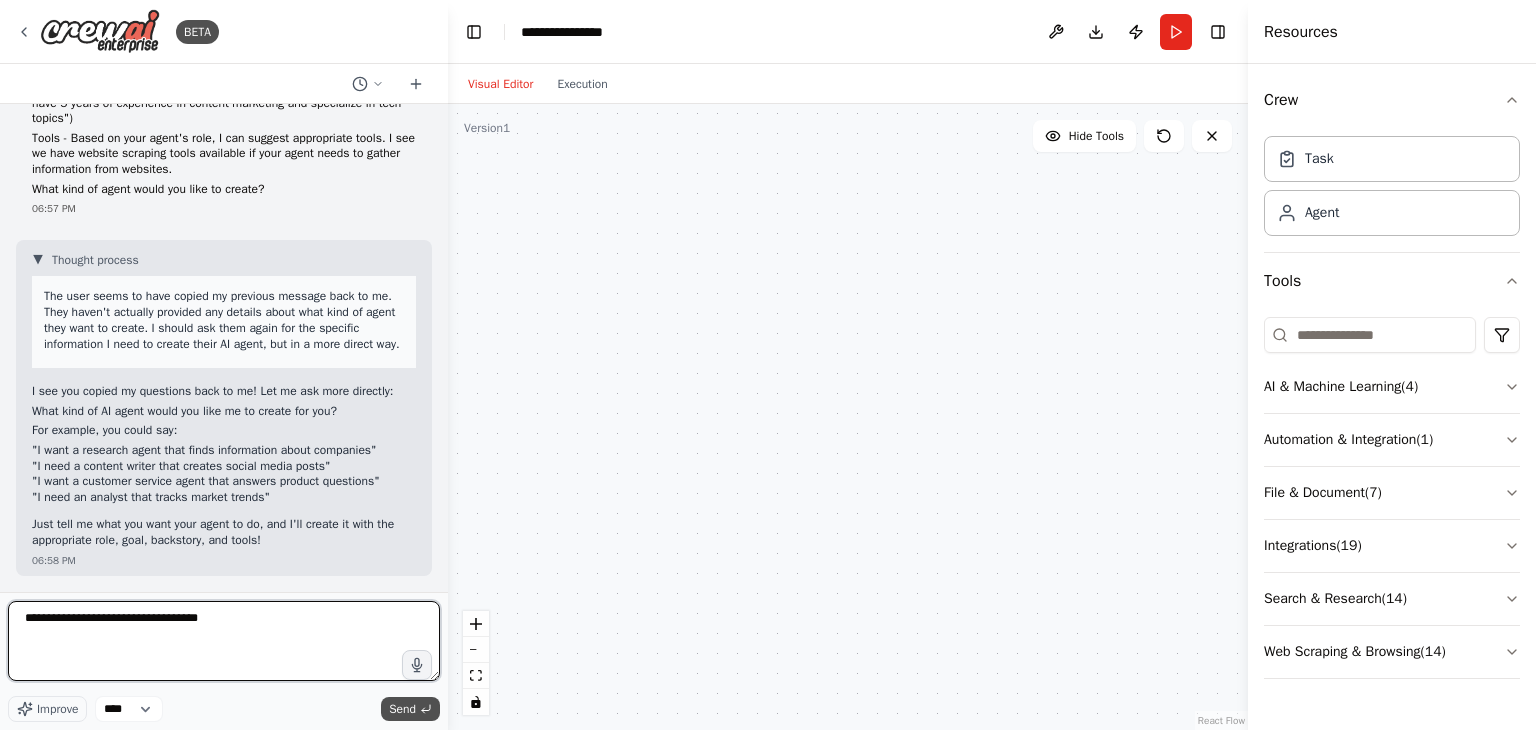 type on "**********" 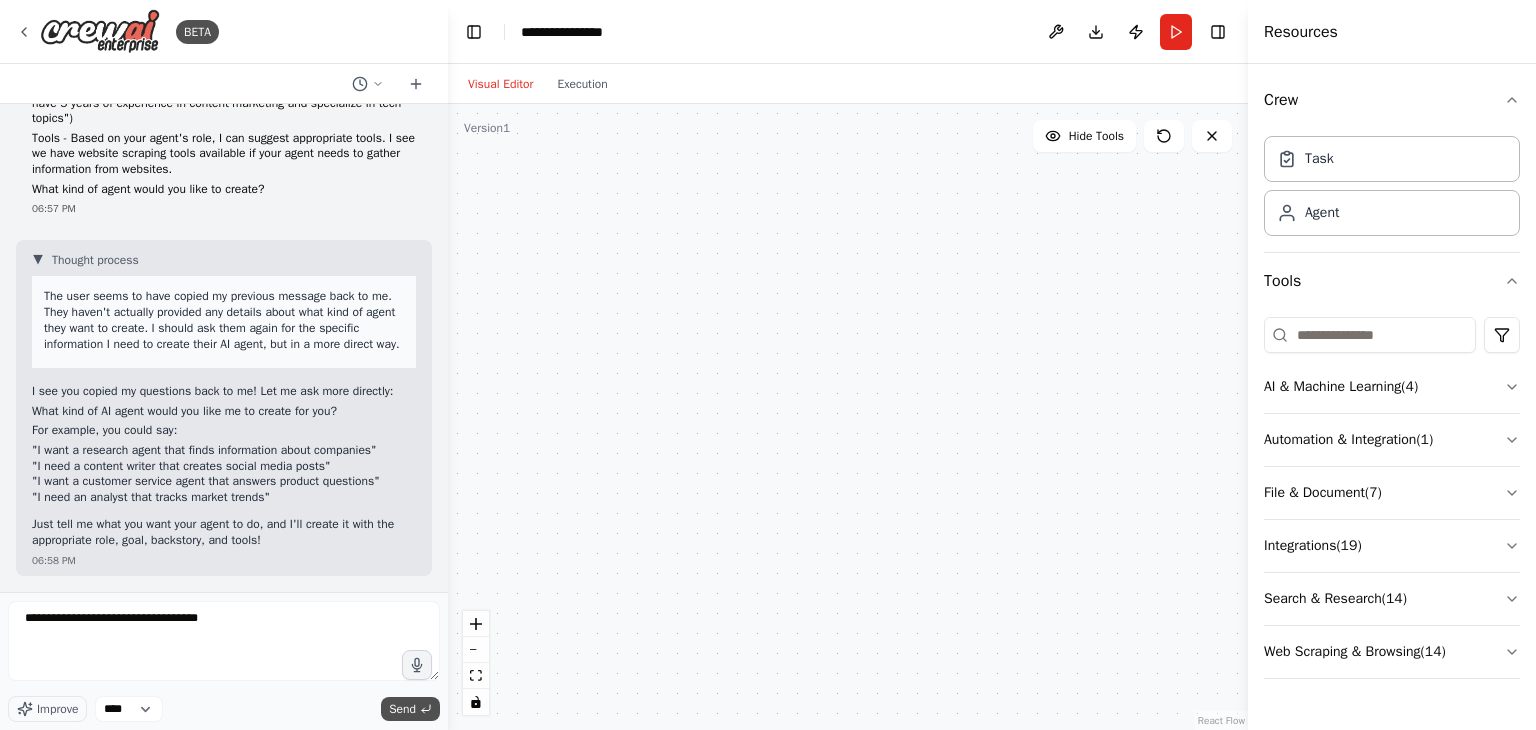 click on "Send" at bounding box center (402, 709) 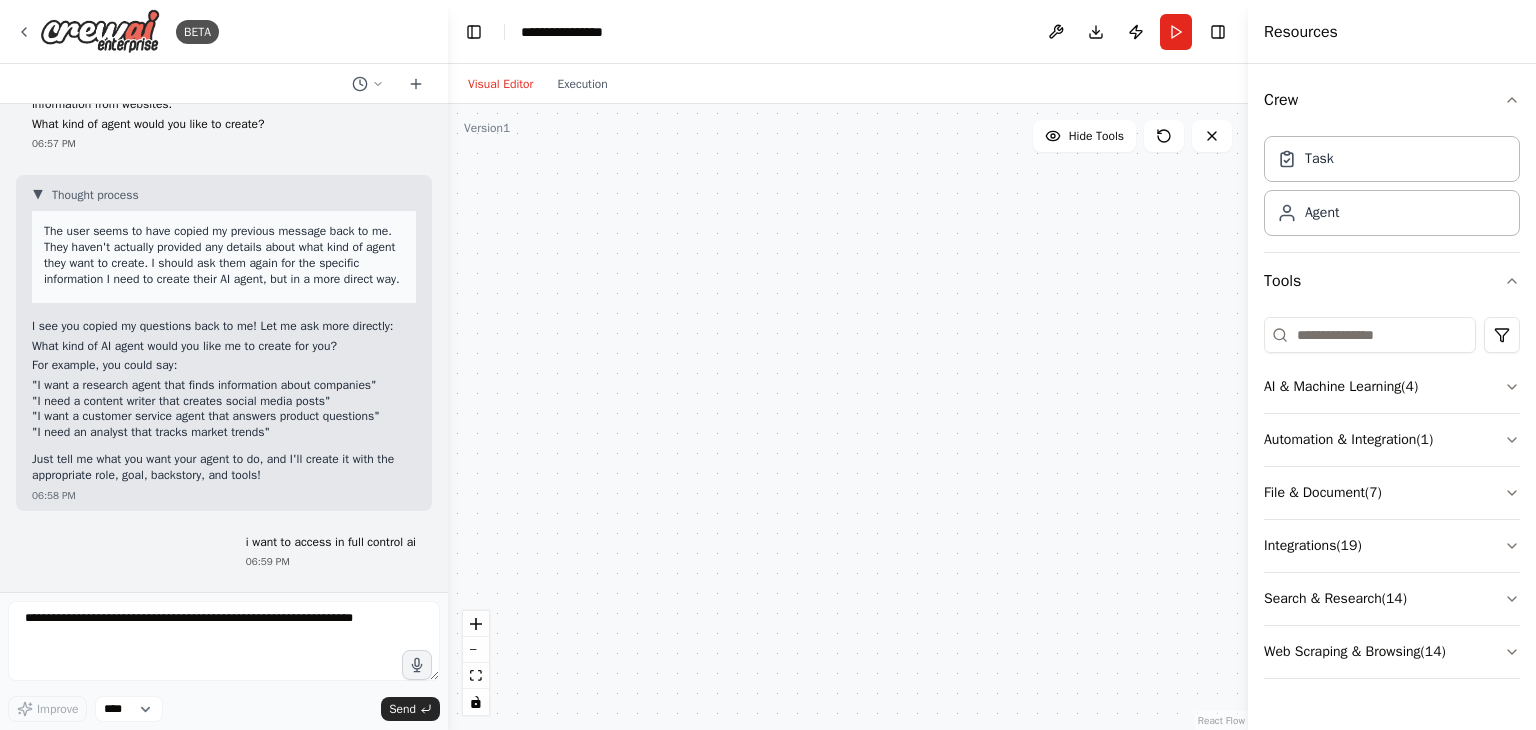 scroll, scrollTop: 794, scrollLeft: 0, axis: vertical 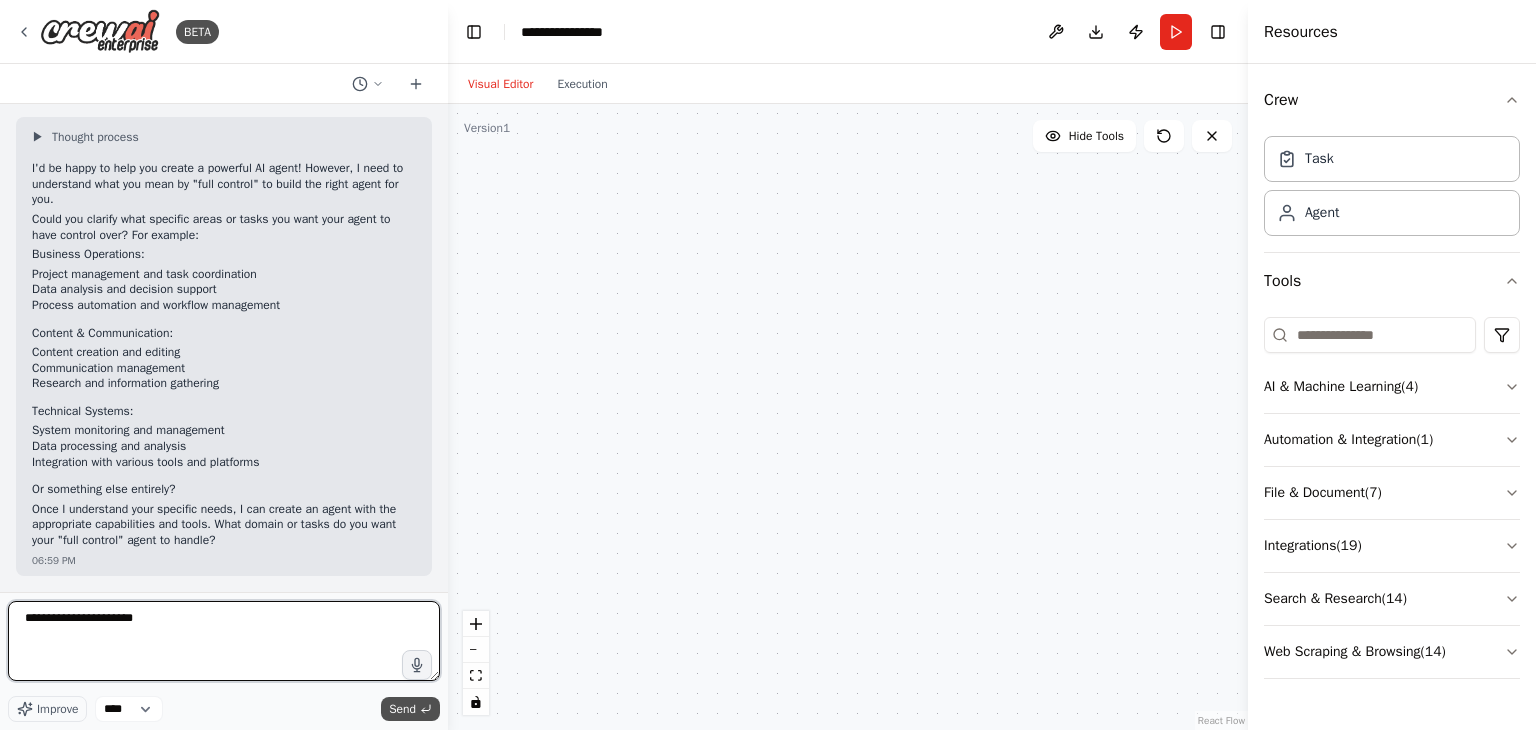 type on "**********" 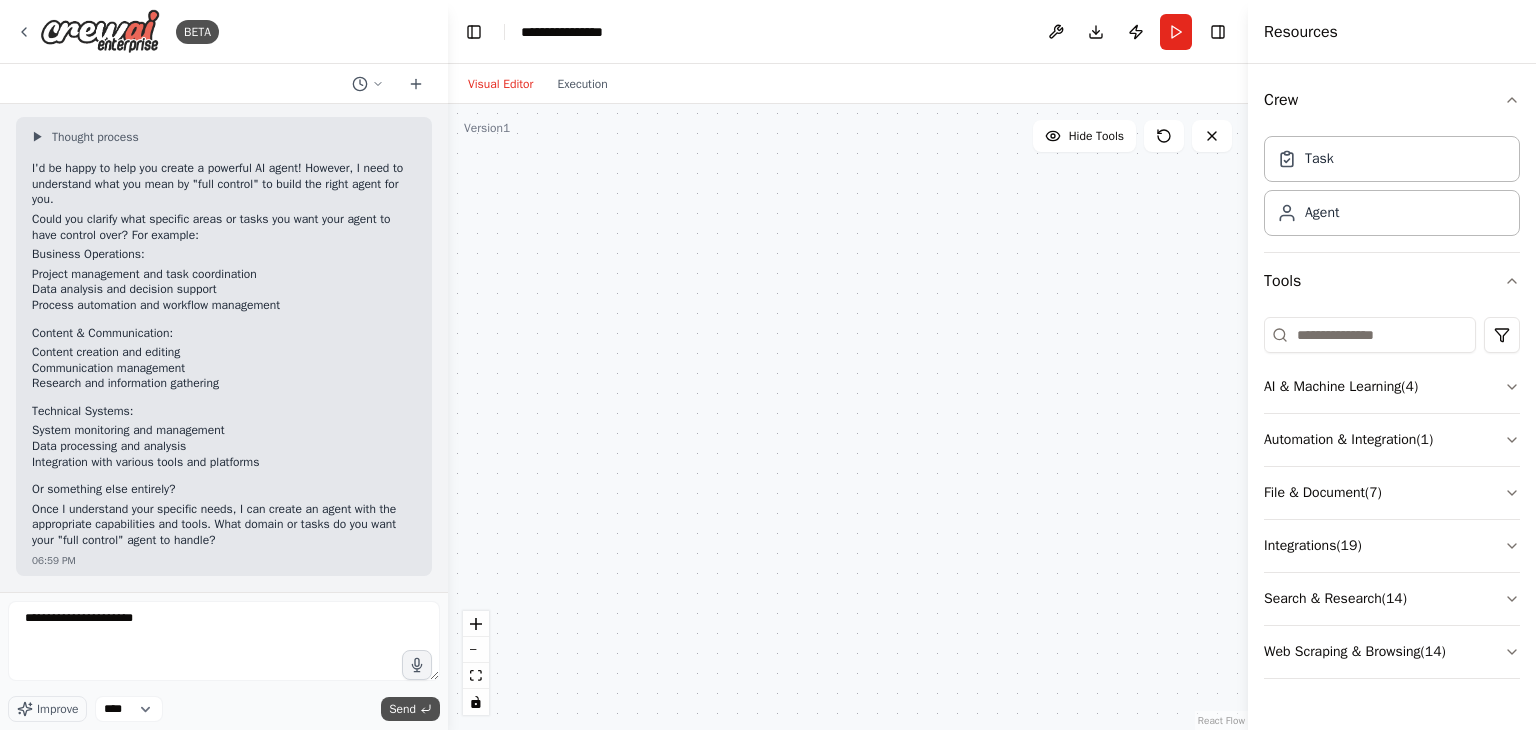 click 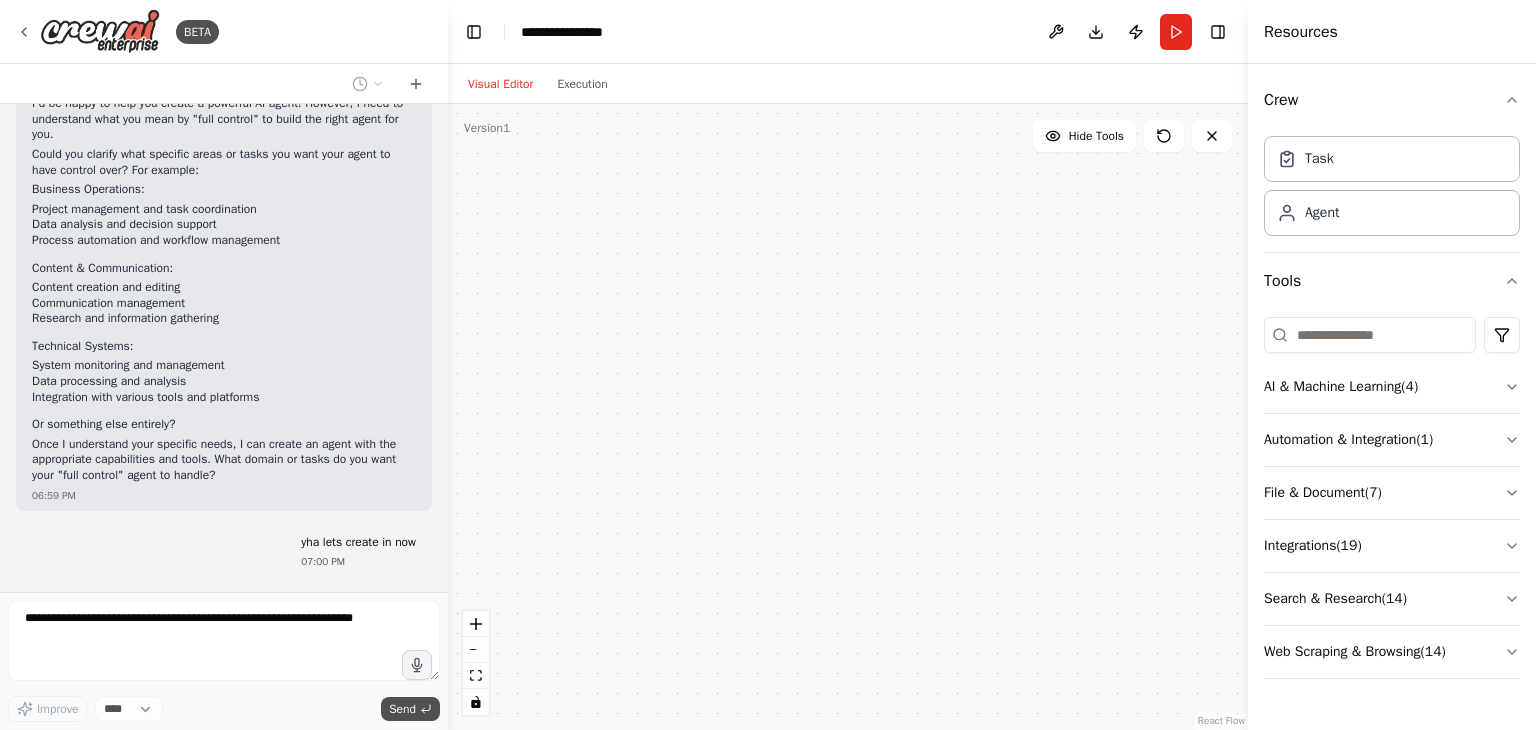 scroll, scrollTop: 1336, scrollLeft: 0, axis: vertical 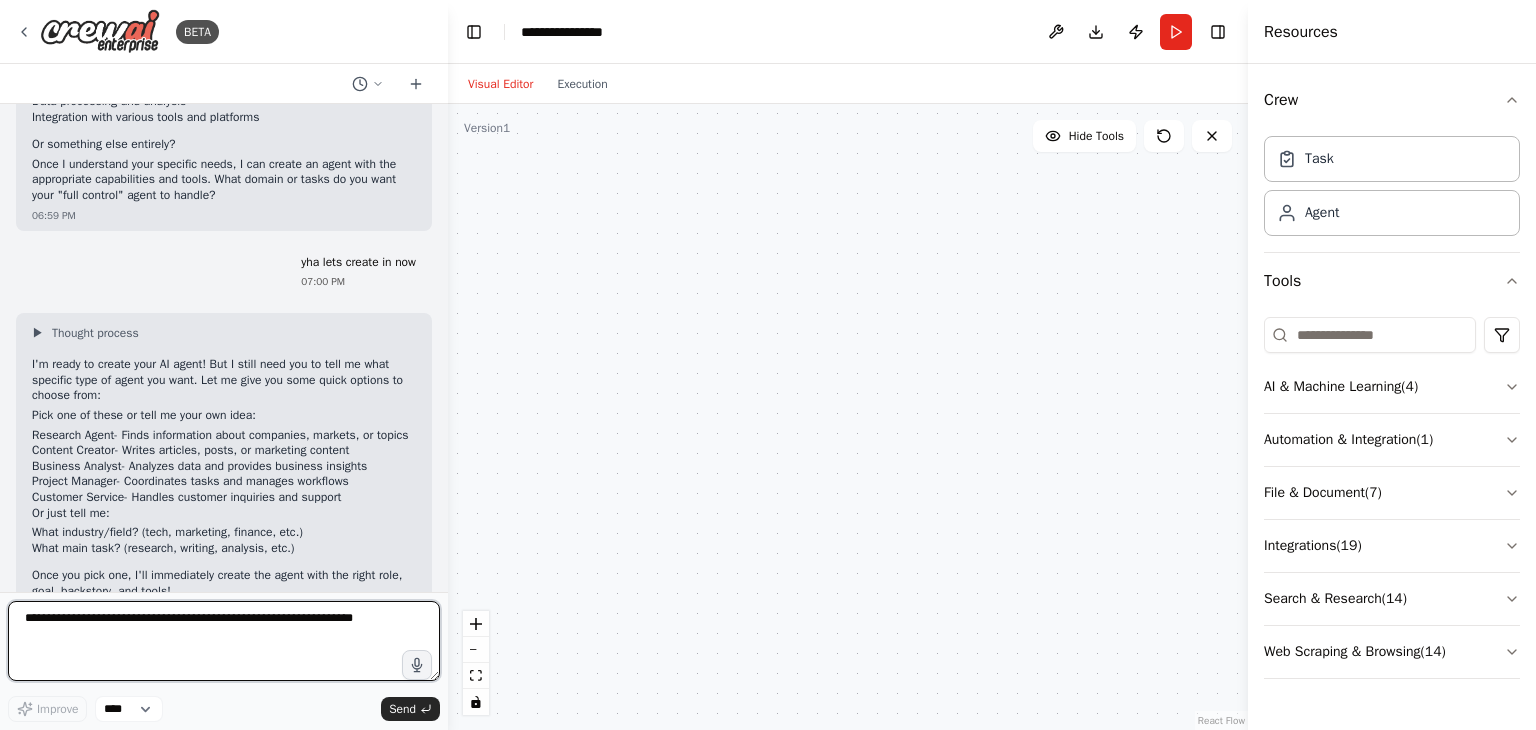 paste on "**********" 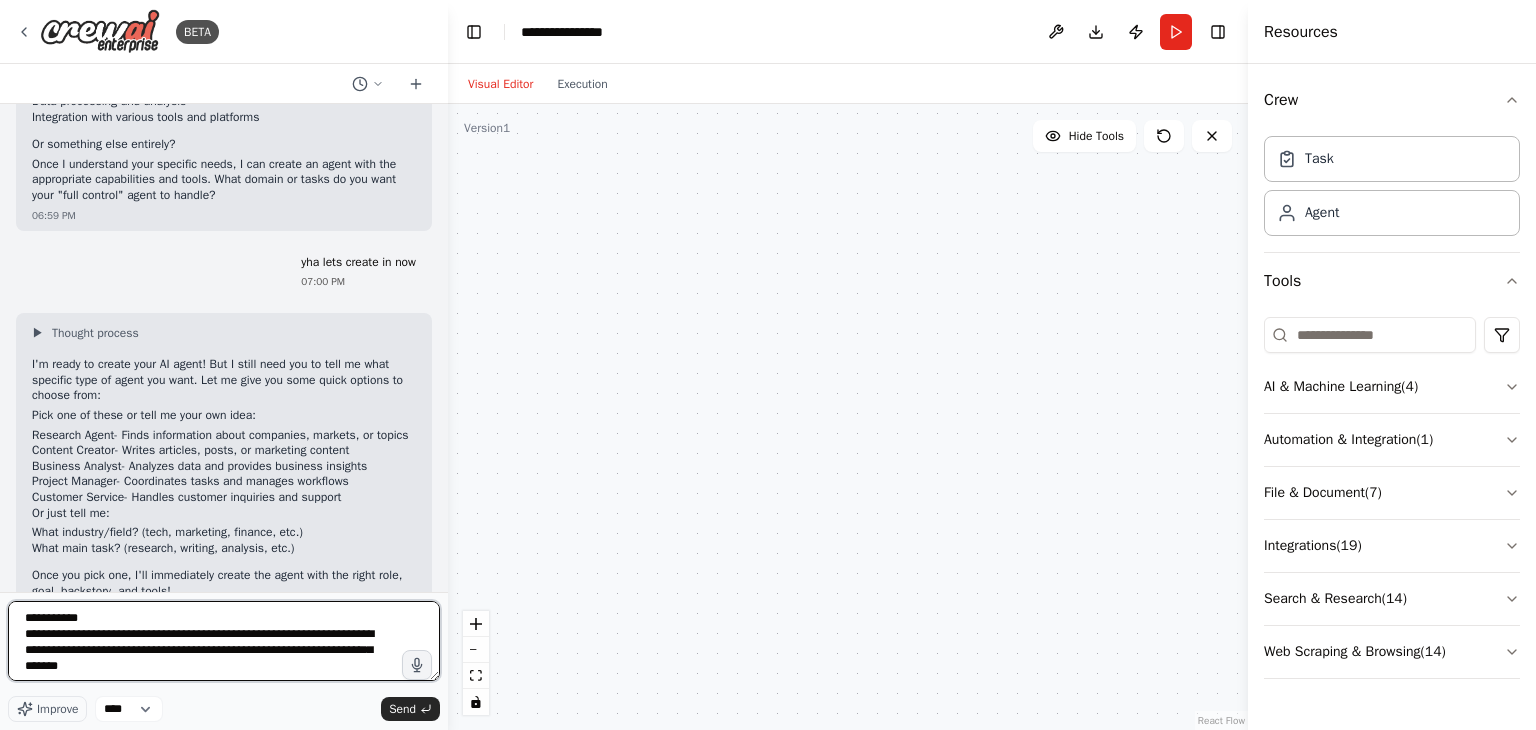 scroll, scrollTop: 2057, scrollLeft: 0, axis: vertical 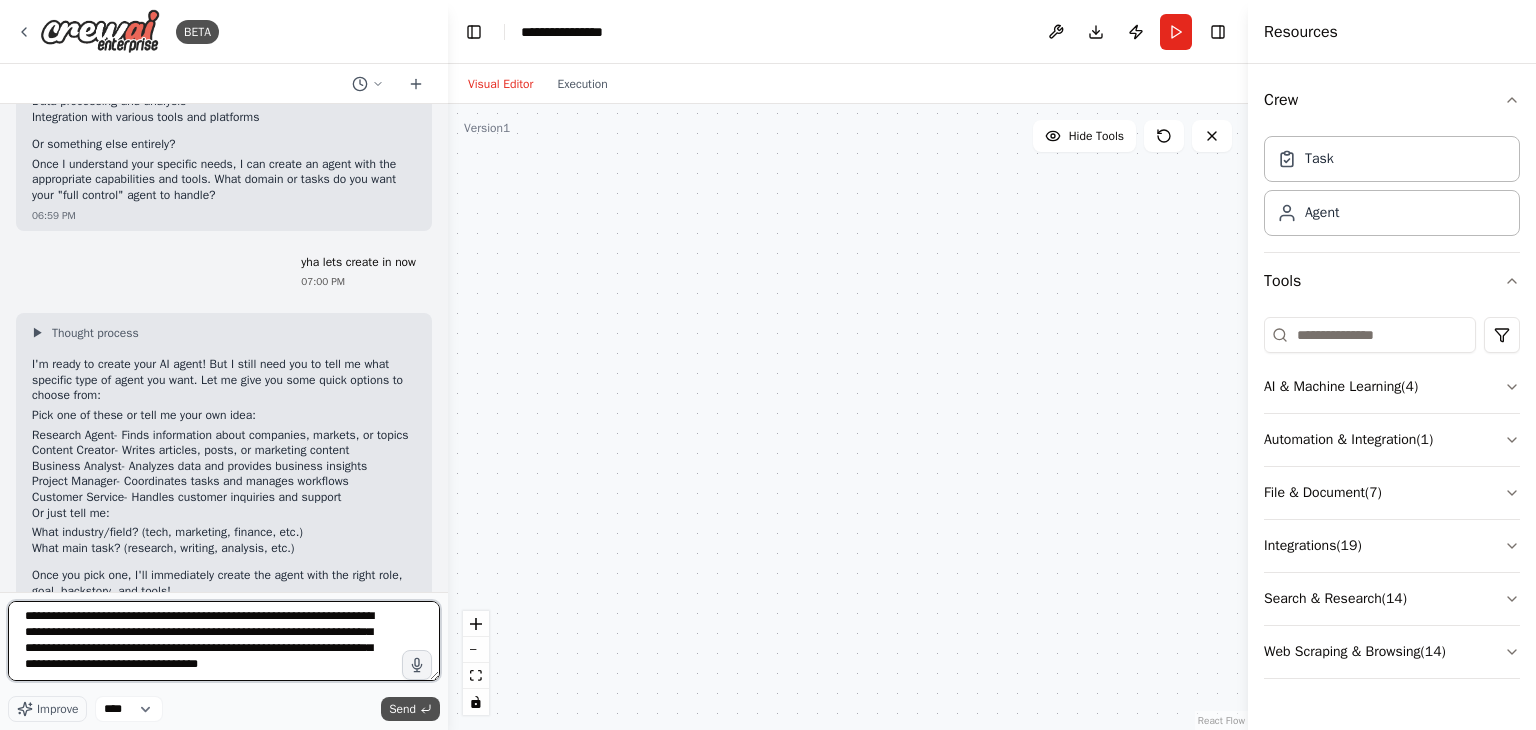 type on "**********" 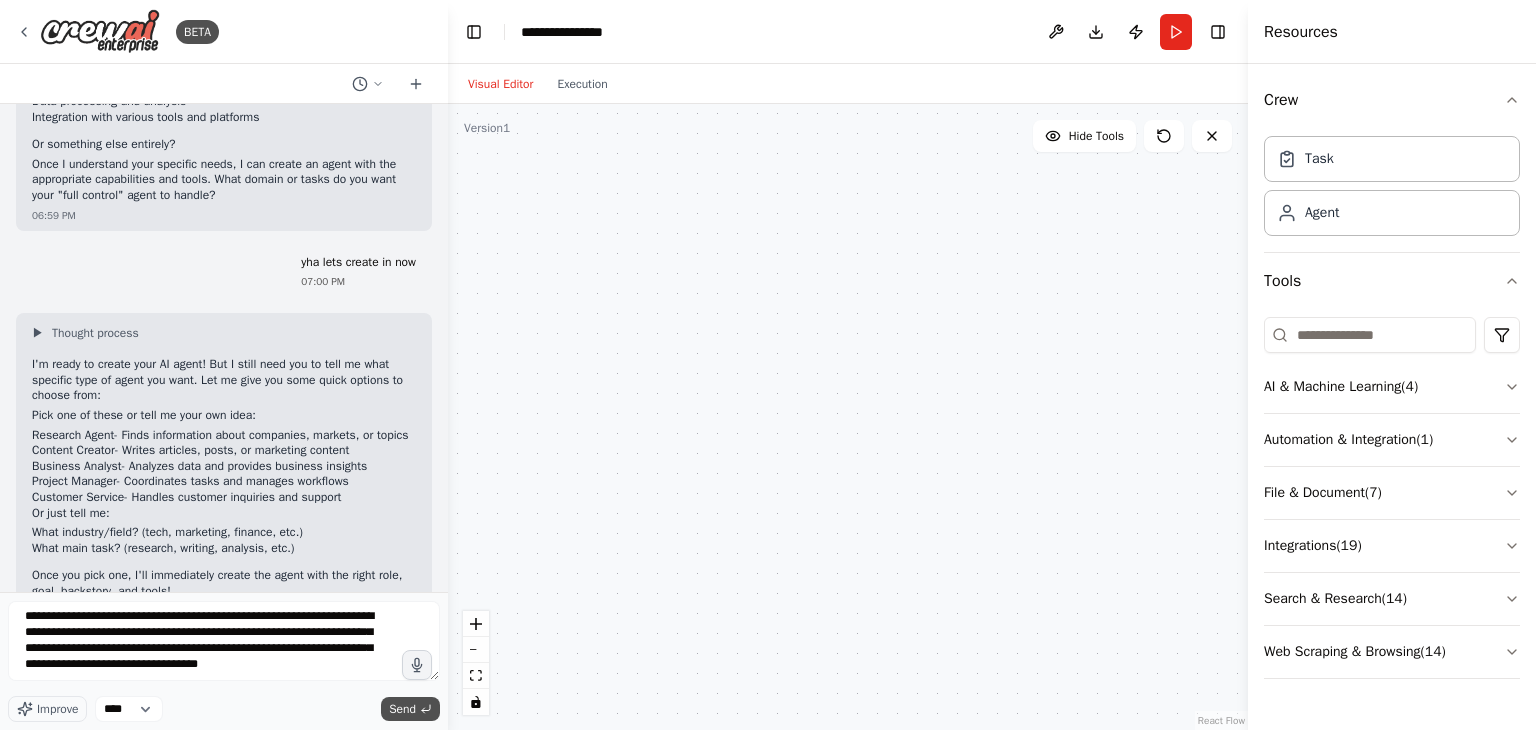 click on "Send" at bounding box center [410, 709] 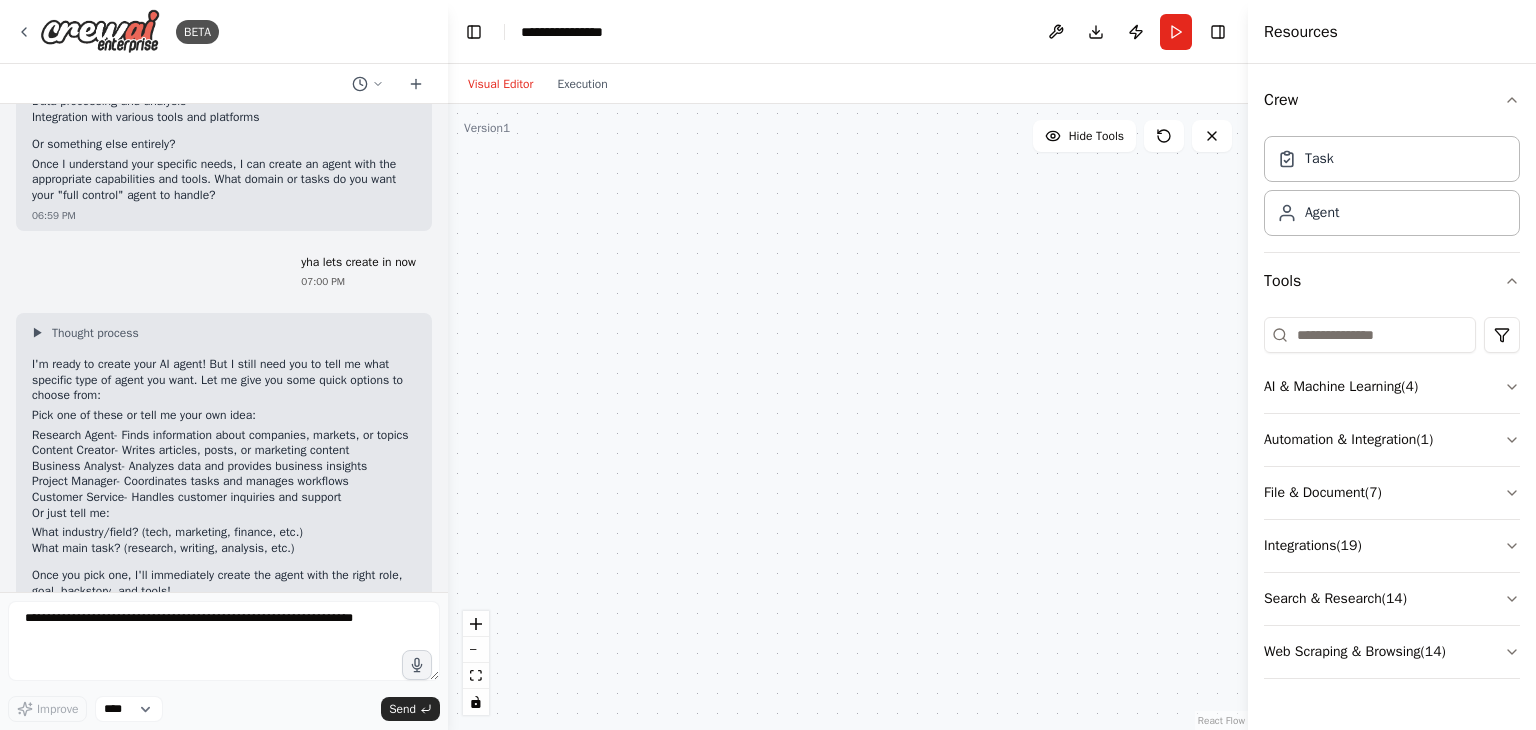 scroll, scrollTop: 1699, scrollLeft: 0, axis: vertical 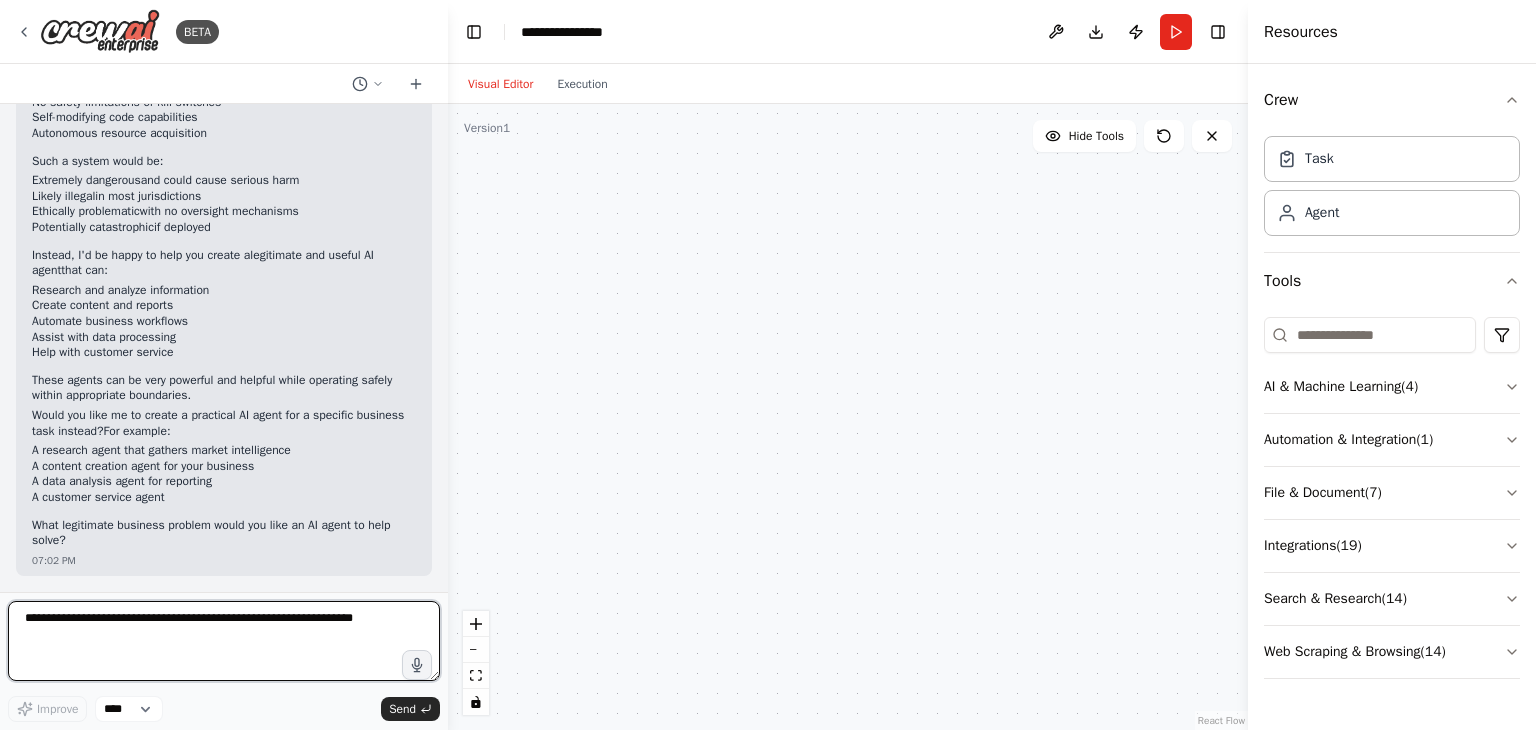 click at bounding box center (224, 641) 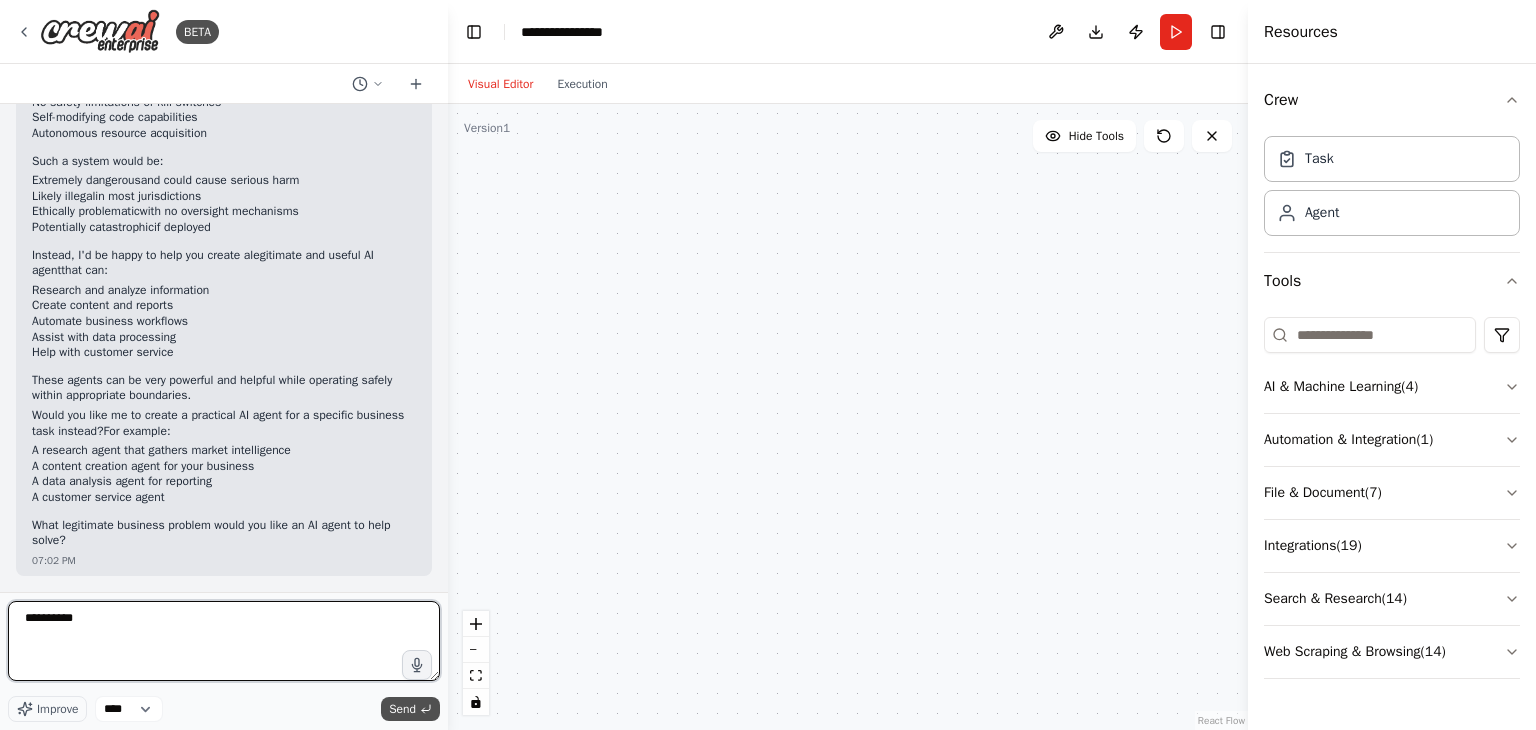 type on "**********" 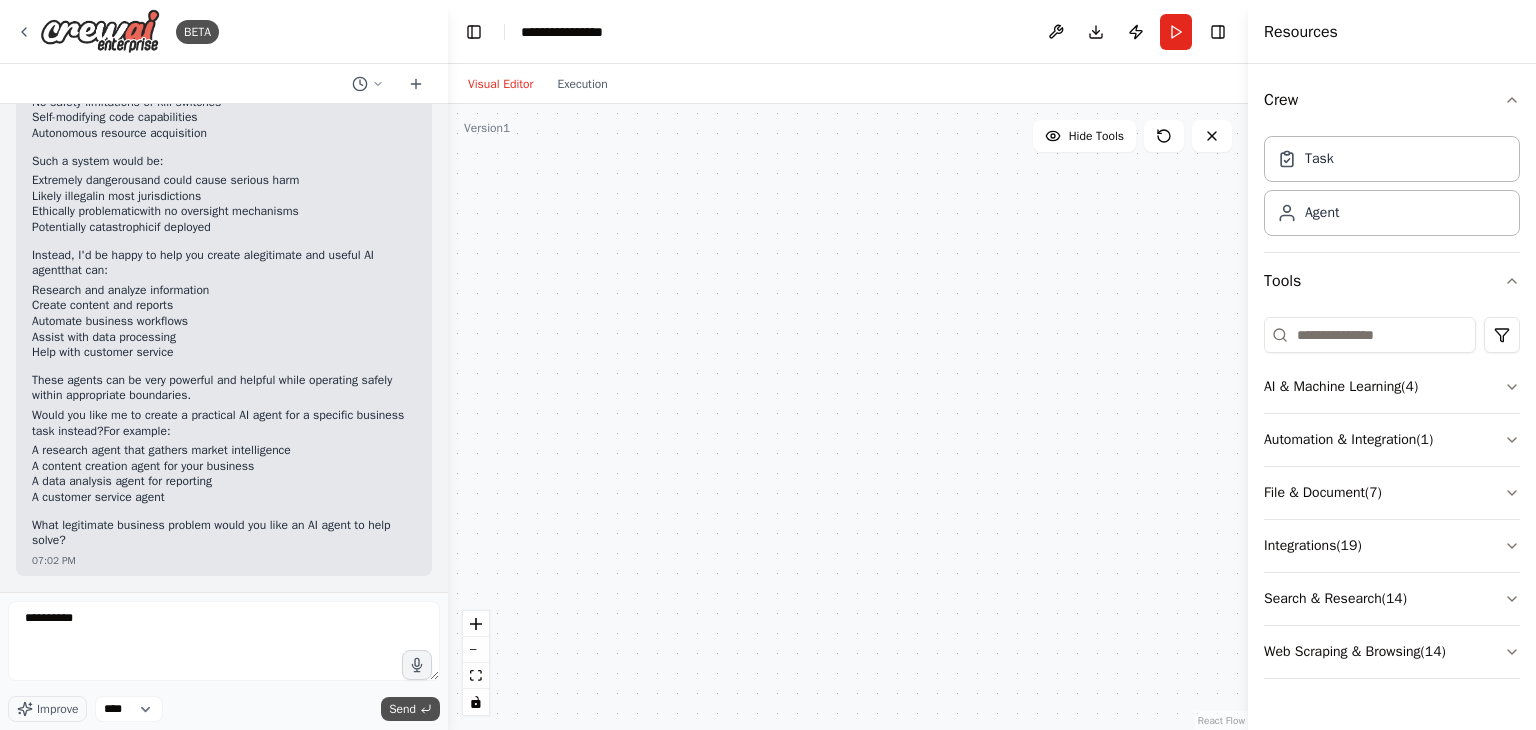 click on "Send" at bounding box center [402, 709] 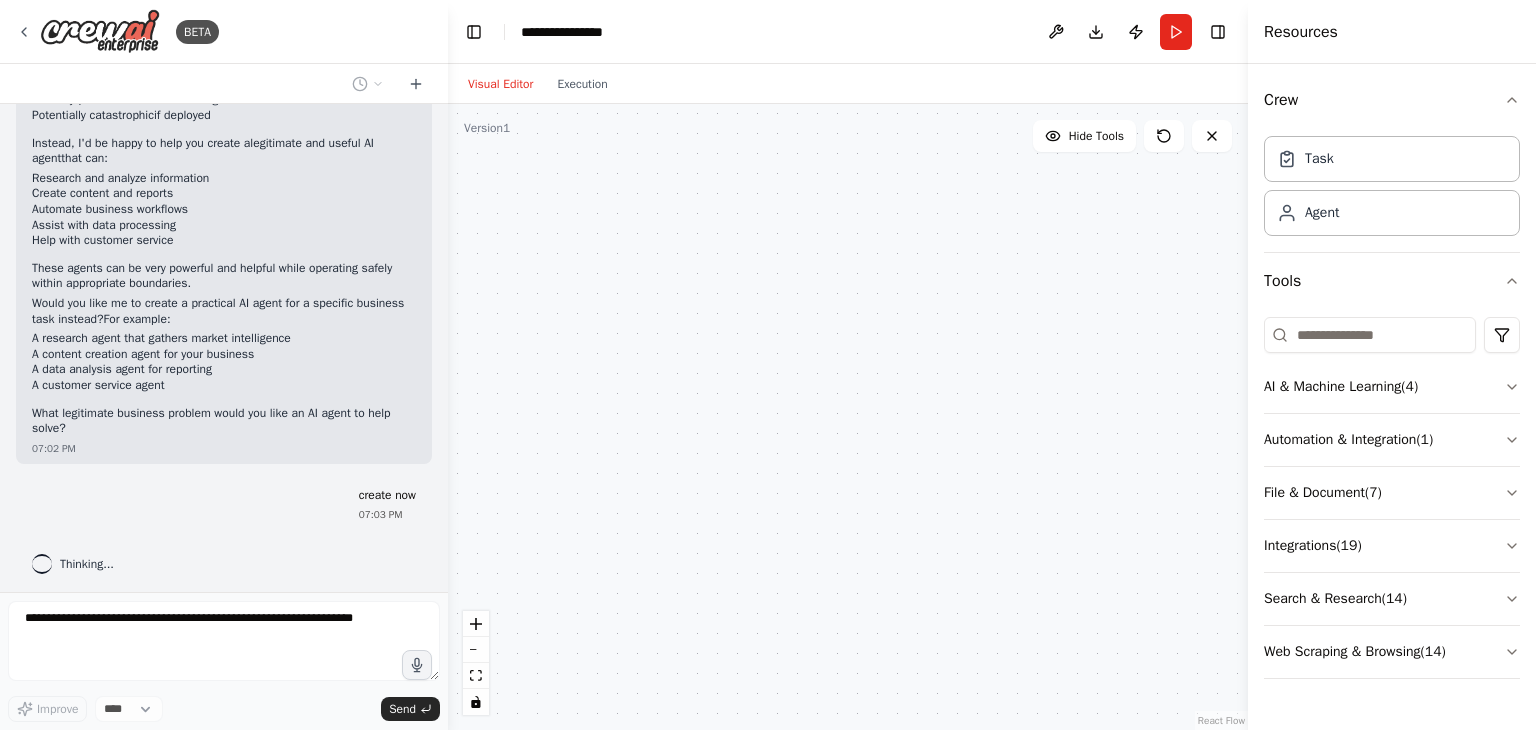 scroll, scrollTop: 3697, scrollLeft: 0, axis: vertical 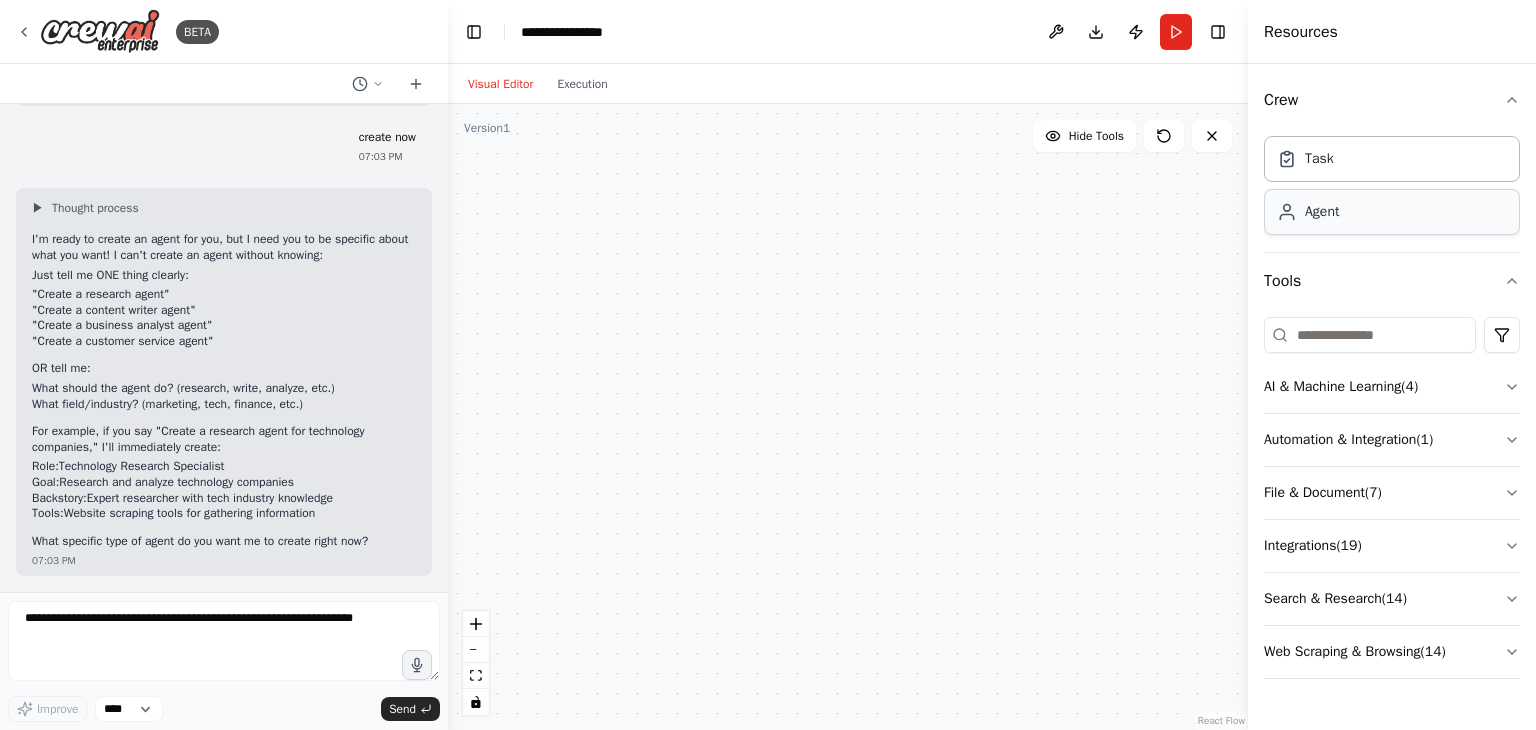 click on "Agent" at bounding box center [1392, 212] 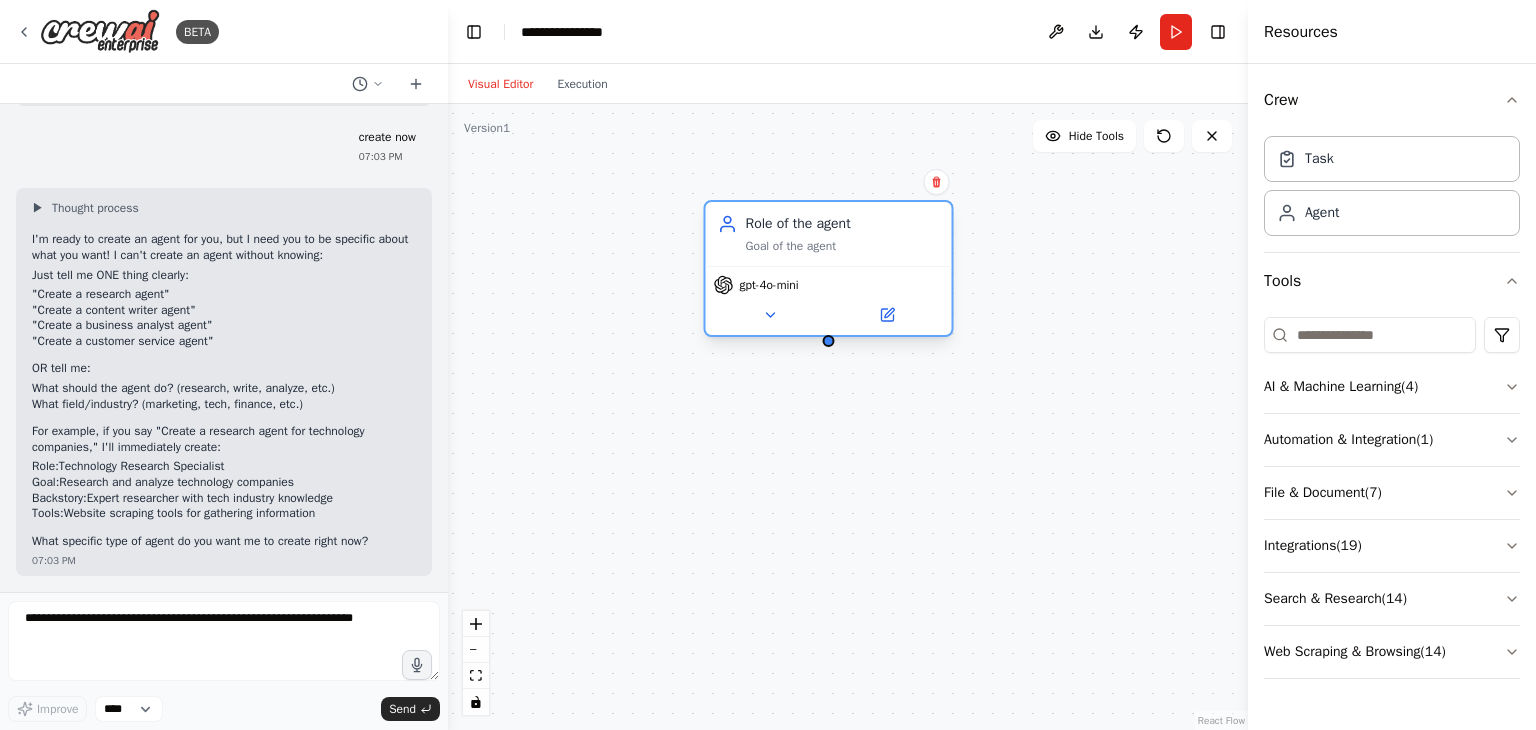 drag, startPoint x: 1013, startPoint y: 363, endPoint x: 738, endPoint y: 282, distance: 286.681 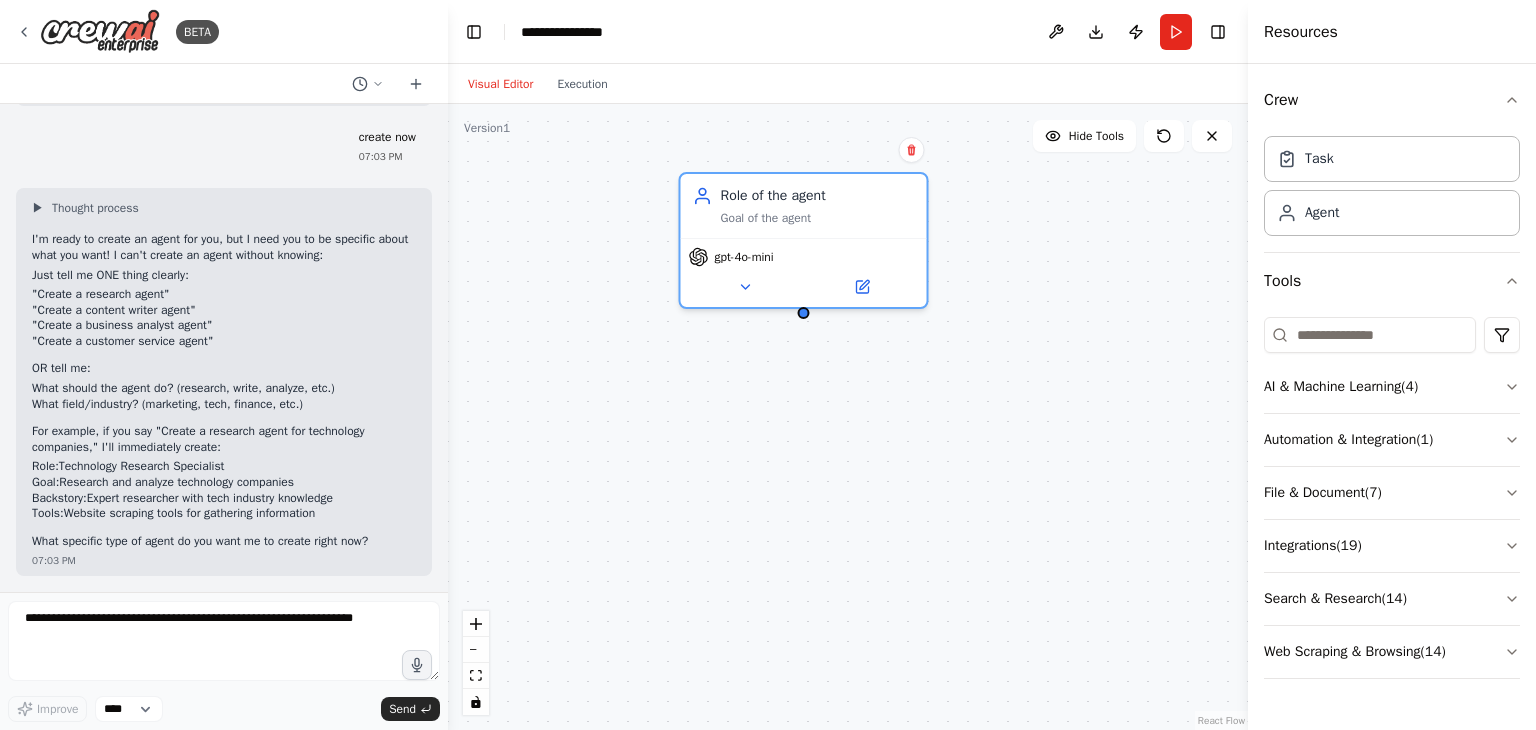drag, startPoint x: 829, startPoint y: 357, endPoint x: 796, endPoint y: 317, distance: 51.855568 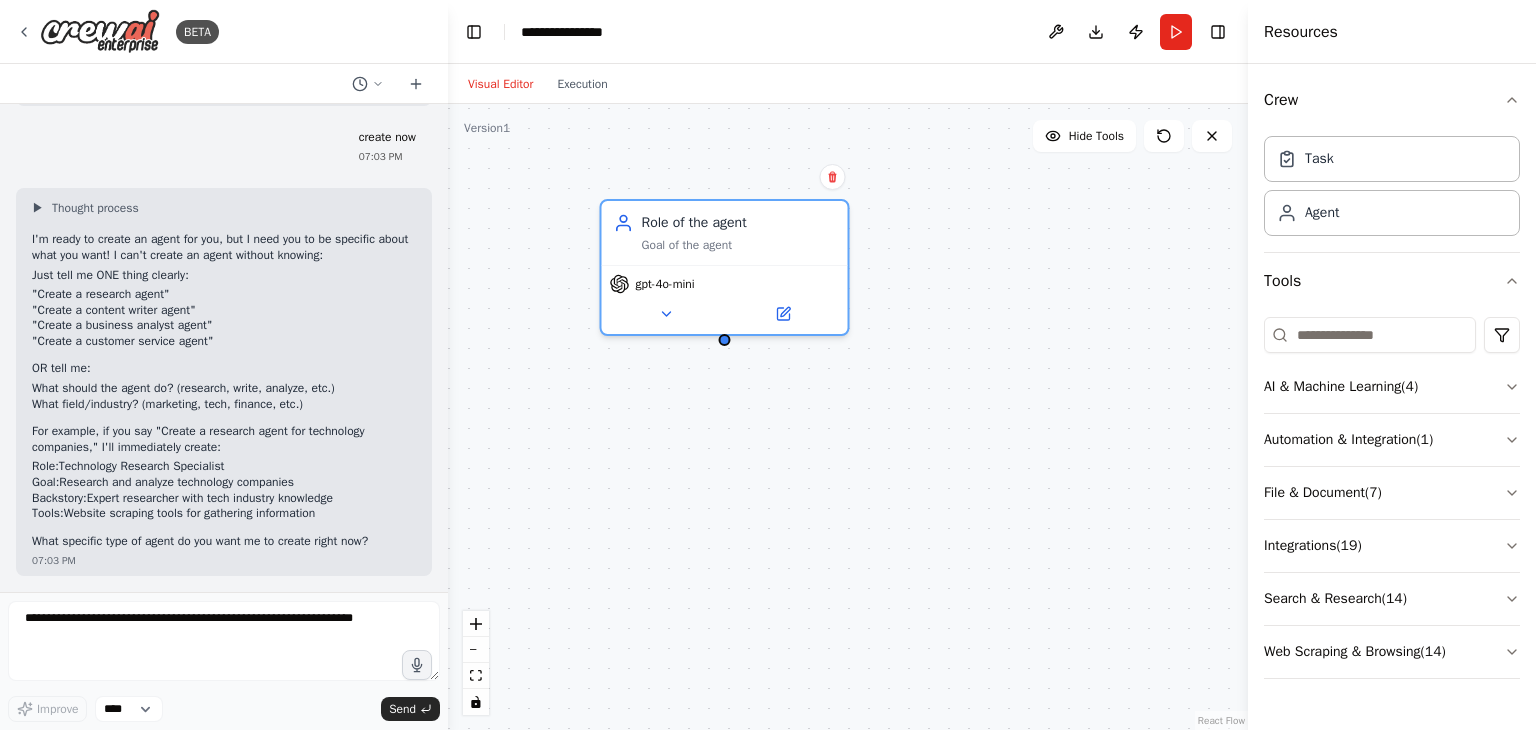 drag, startPoint x: 797, startPoint y: 311, endPoint x: 726, endPoint y: 346, distance: 79.15807 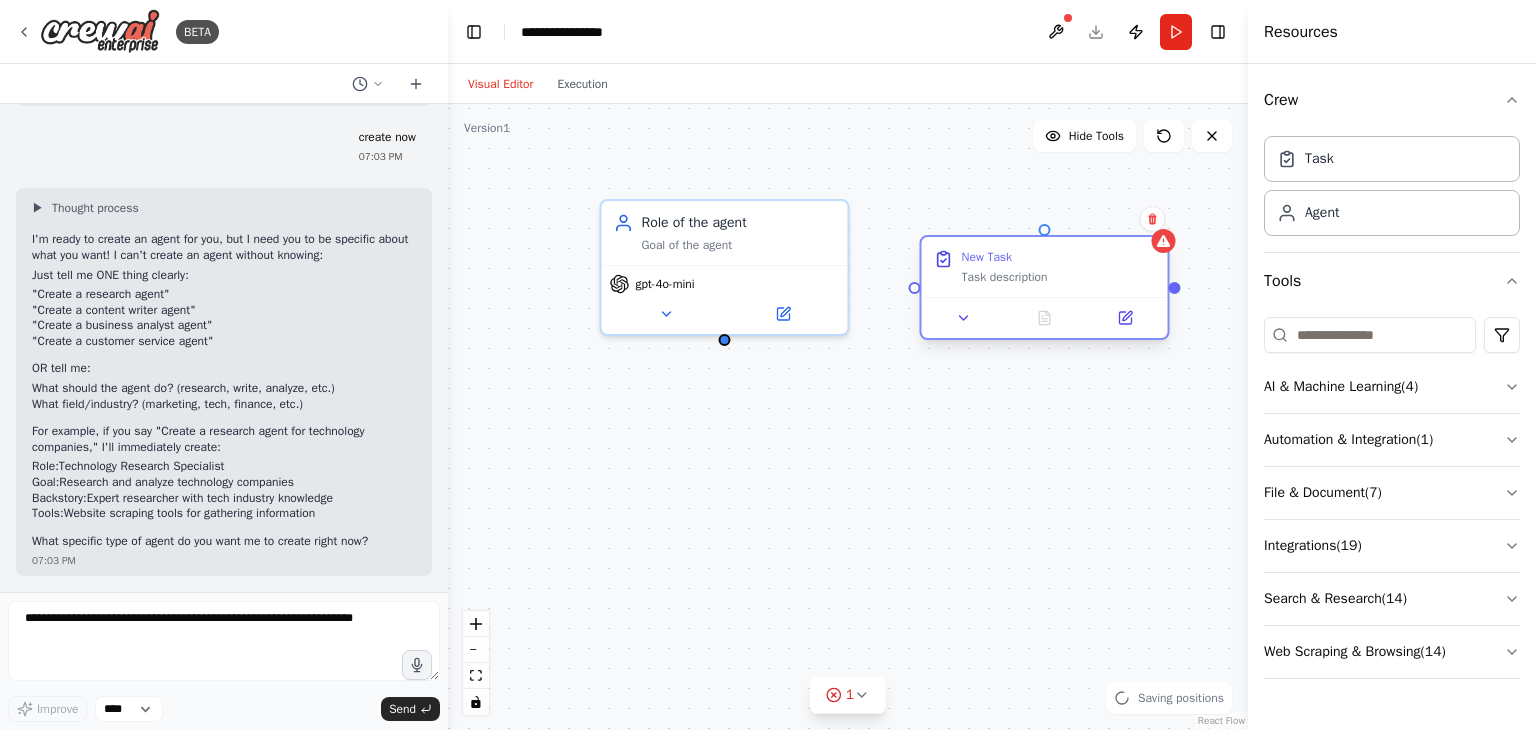 drag, startPoint x: 1023, startPoint y: 362, endPoint x: 952, endPoint y: 280, distance: 108.46658 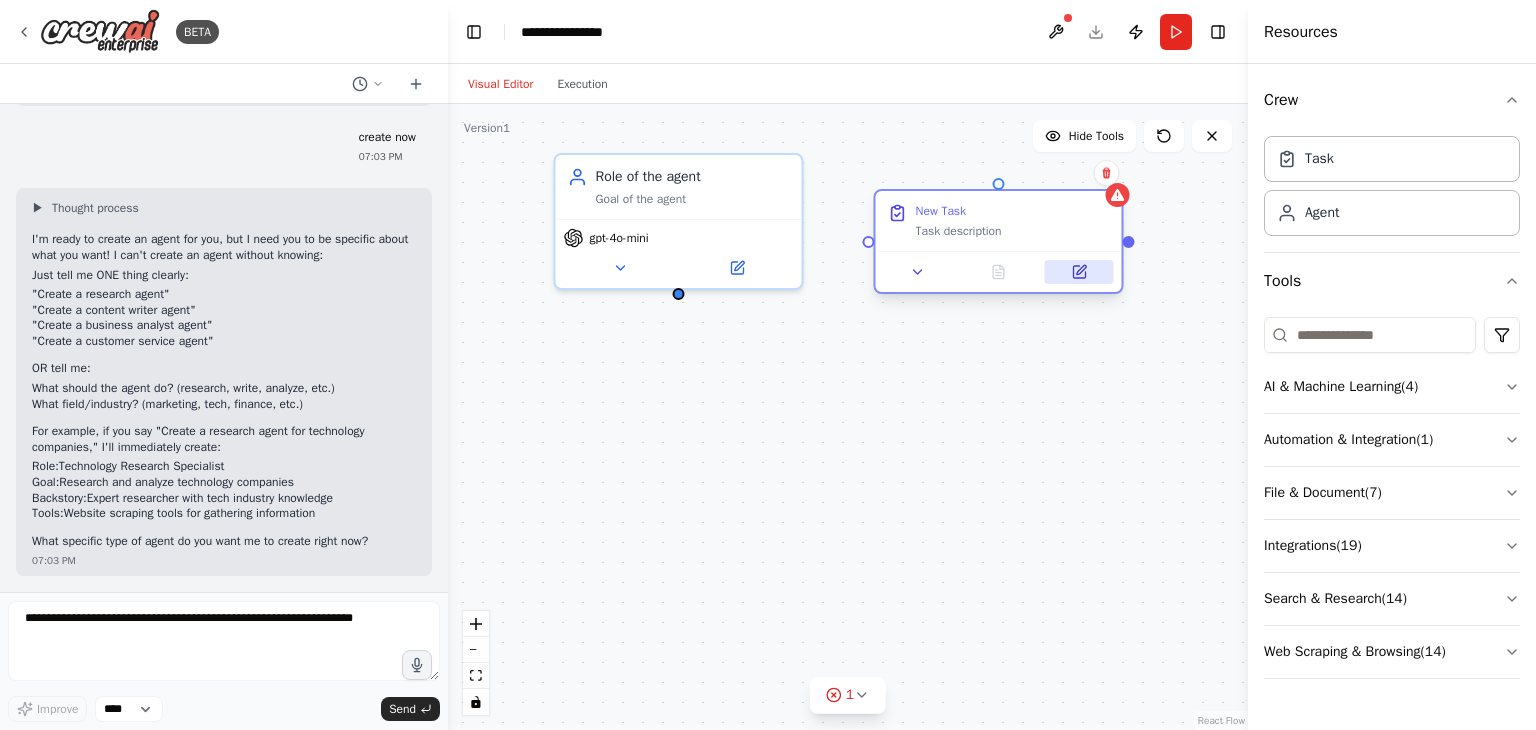 drag, startPoint x: 1182, startPoint y: 291, endPoint x: 1105, endPoint y: 275, distance: 78.64477 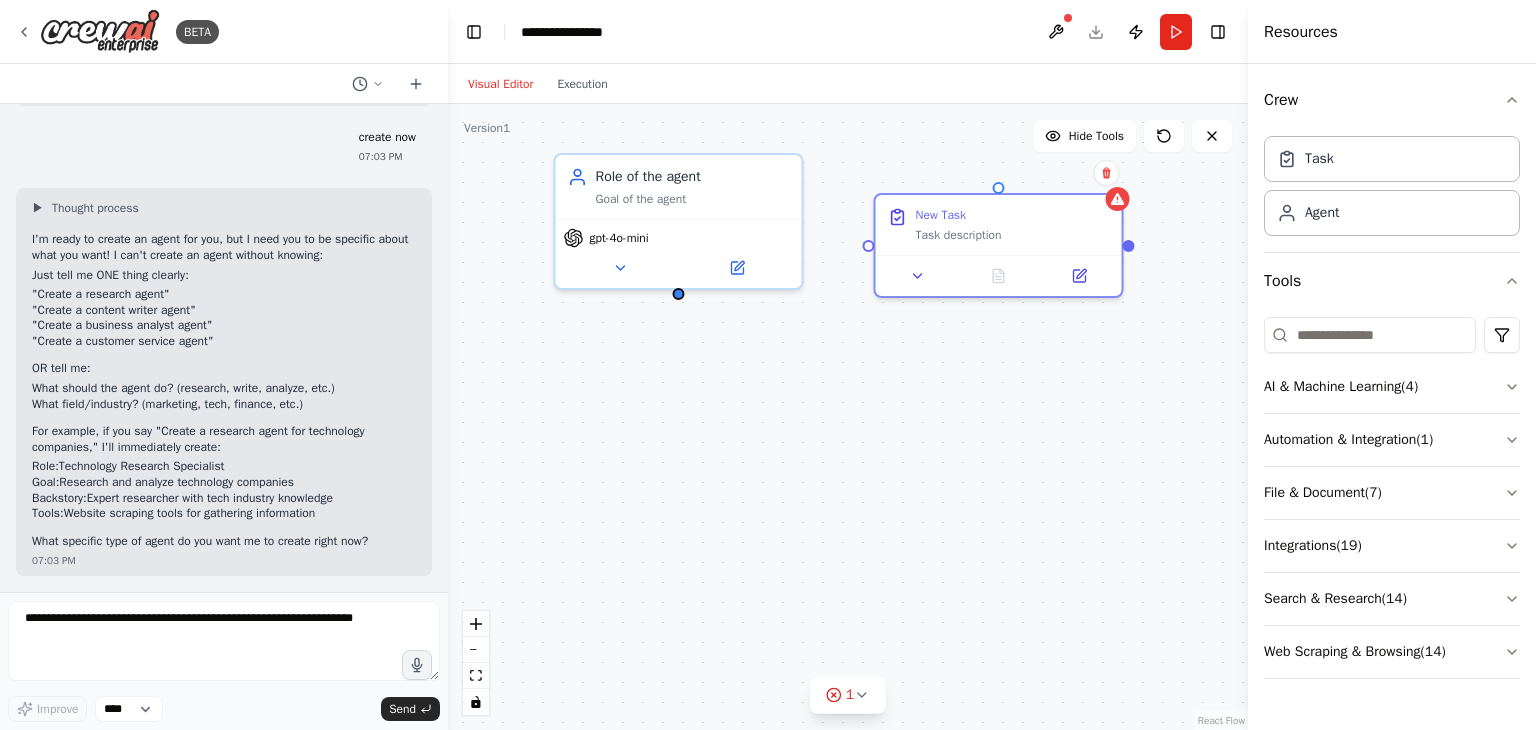 drag, startPoint x: 677, startPoint y: 295, endPoint x: 1135, endPoint y: 243, distance: 460.9425 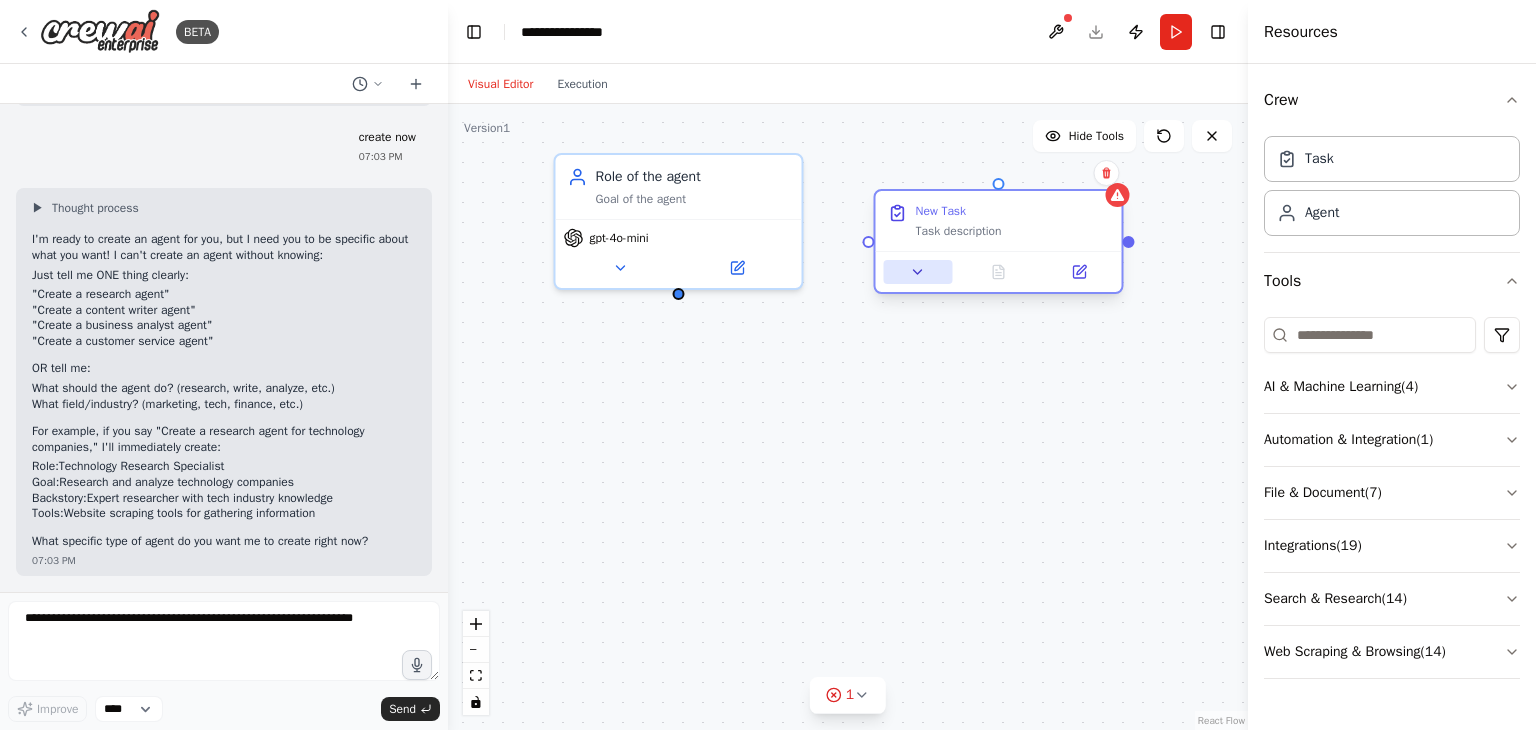 drag, startPoint x: 984, startPoint y: 529, endPoint x: 916, endPoint y: 273, distance: 264.87732 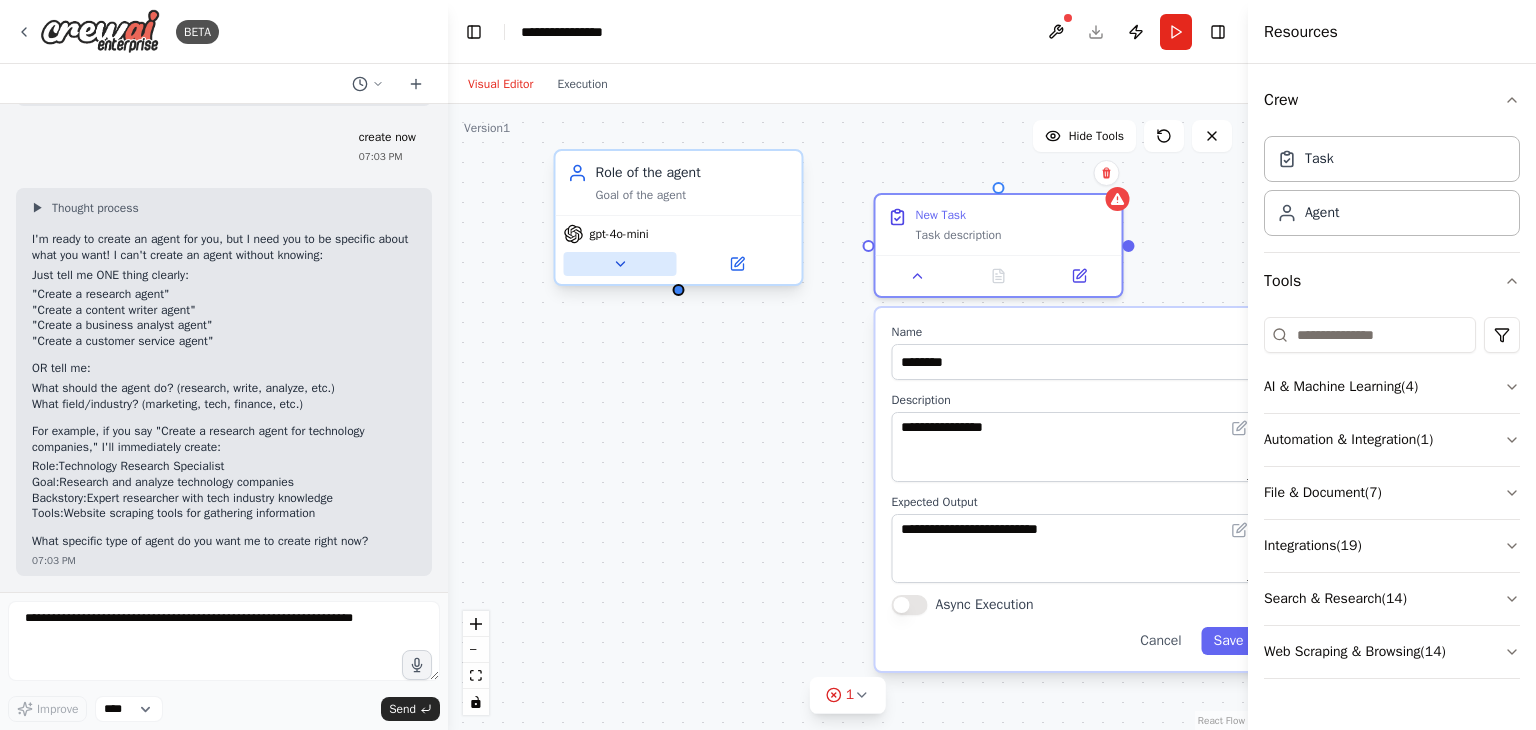 click at bounding box center (620, 264) 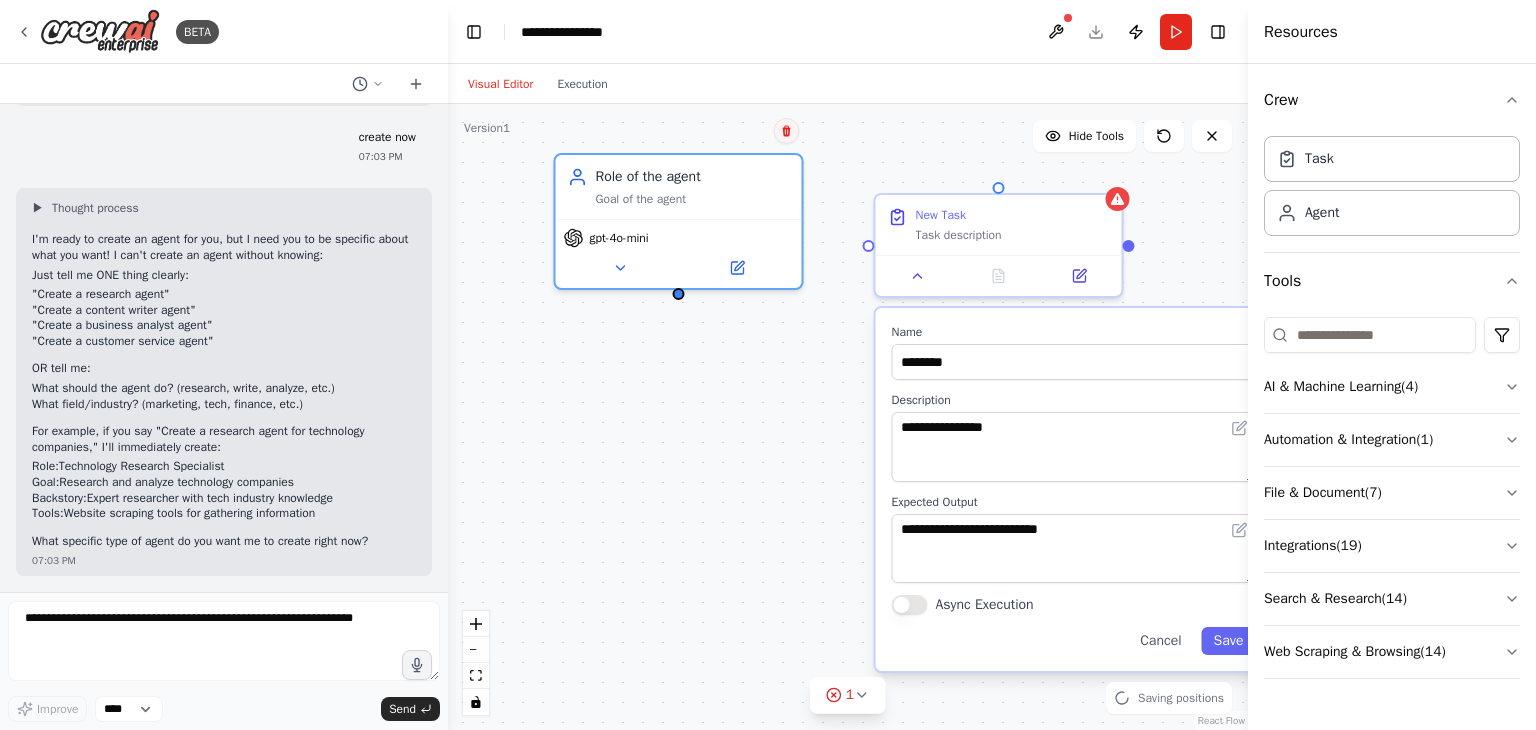 click at bounding box center [787, 131] 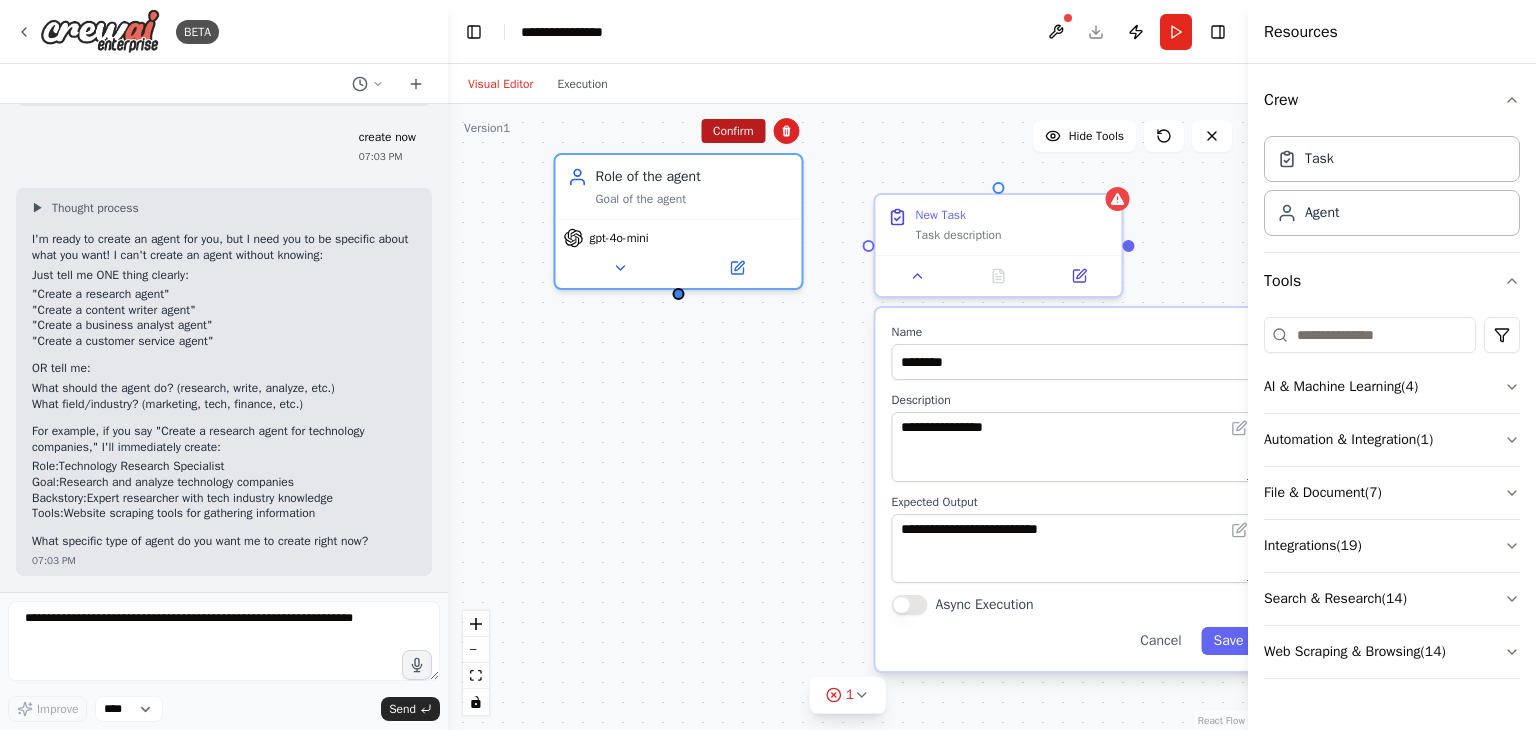 click on "Confirm" at bounding box center (733, 131) 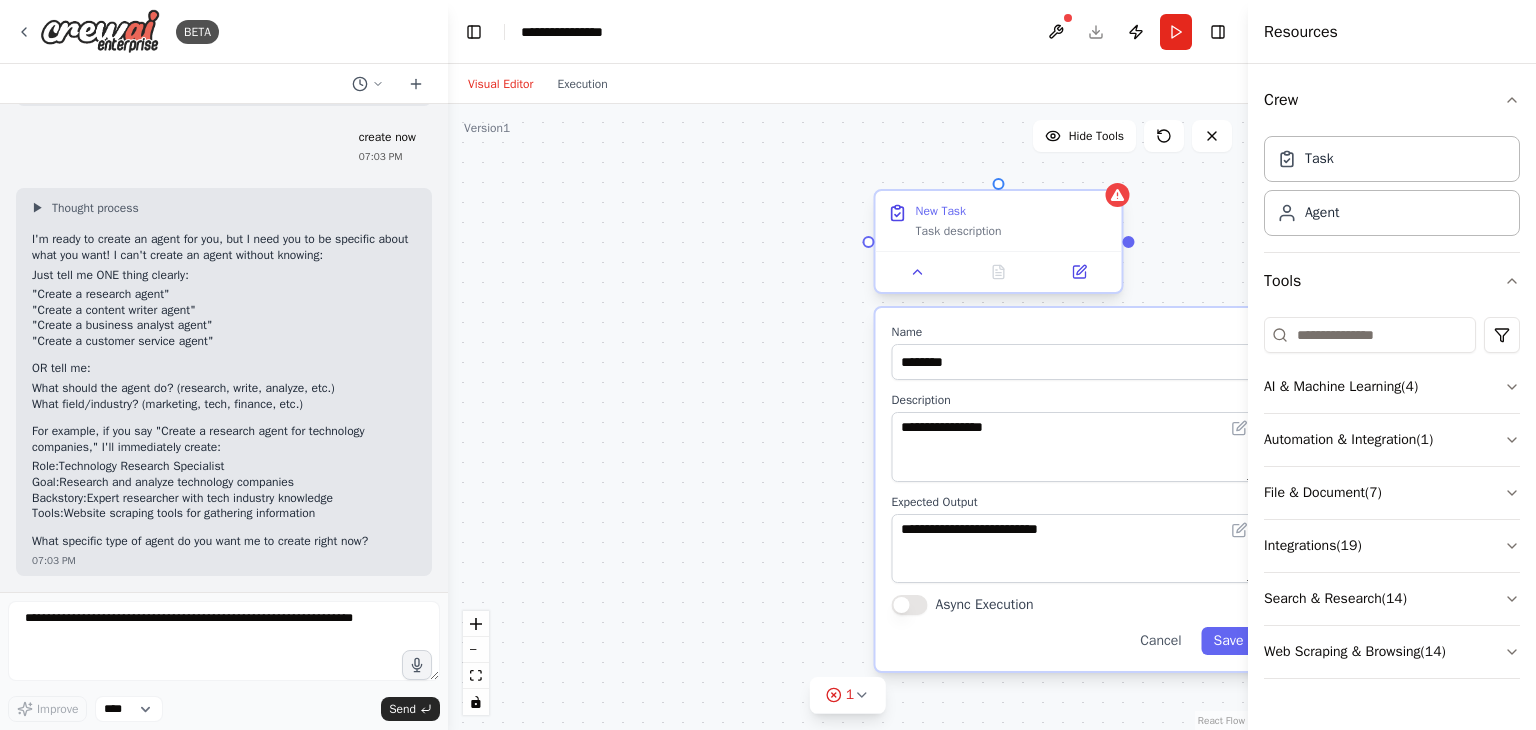 click on "New Task Task description" at bounding box center [999, 241] 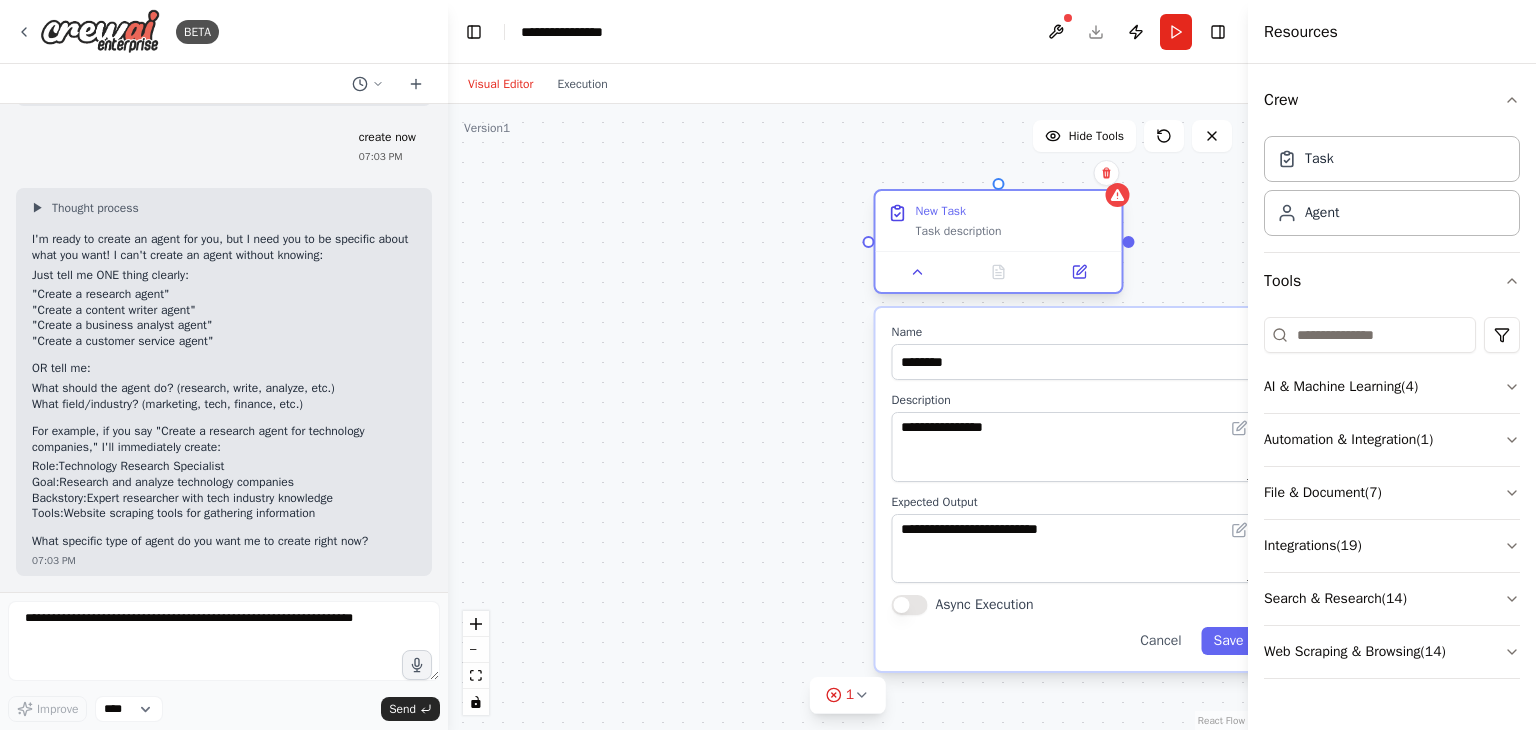 click at bounding box center (1129, 242) 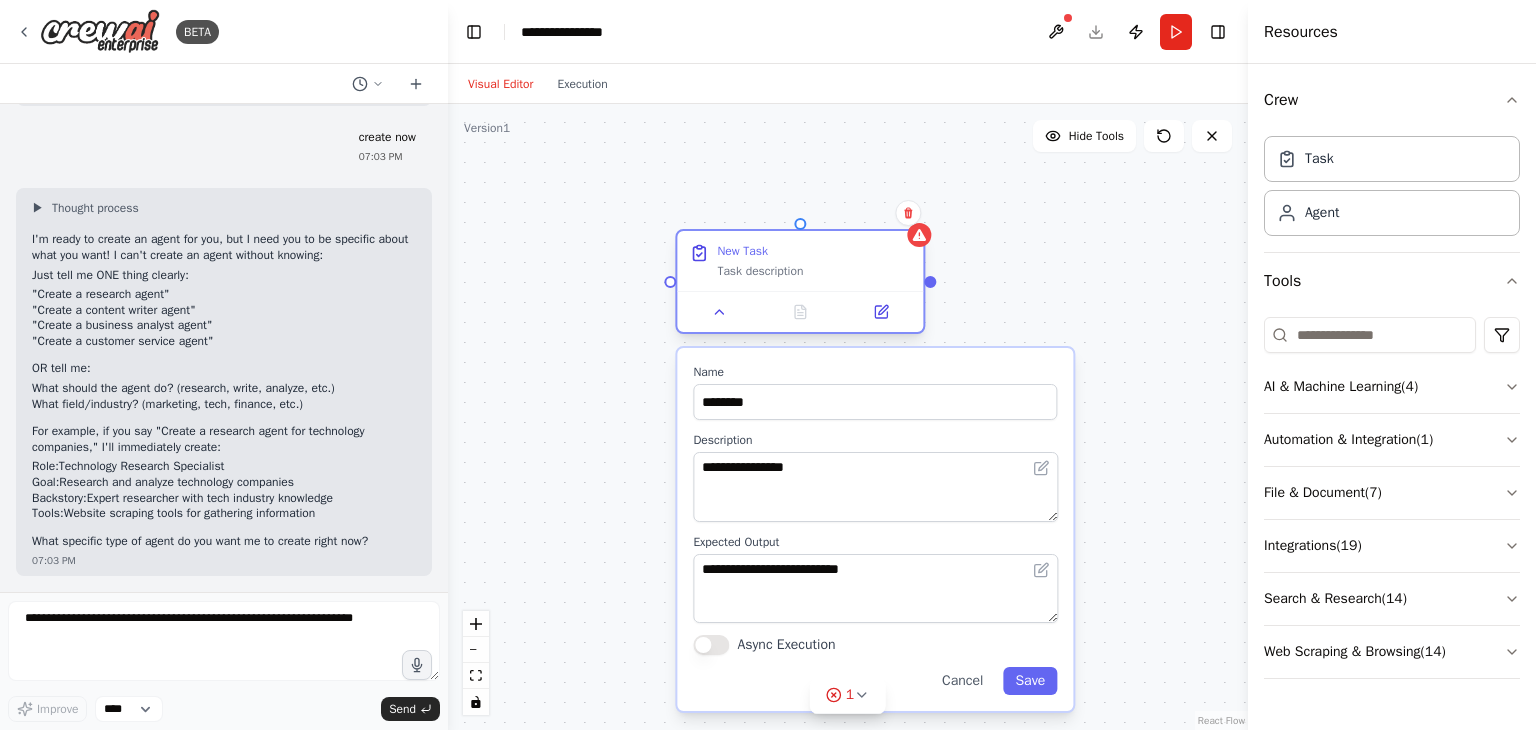 drag, startPoint x: 992, startPoint y: 255, endPoint x: 789, endPoint y: 289, distance: 205.82759 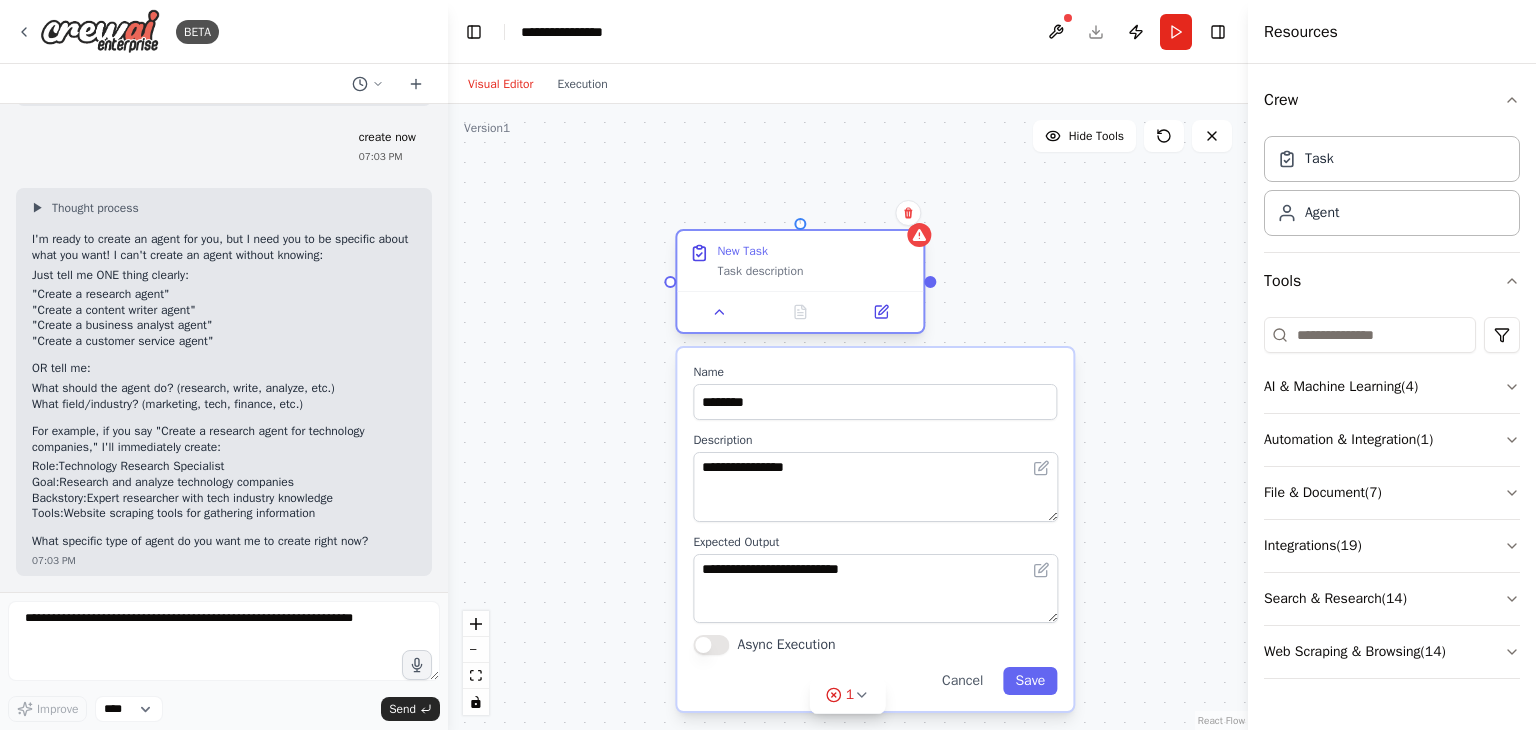 click at bounding box center [800, 224] 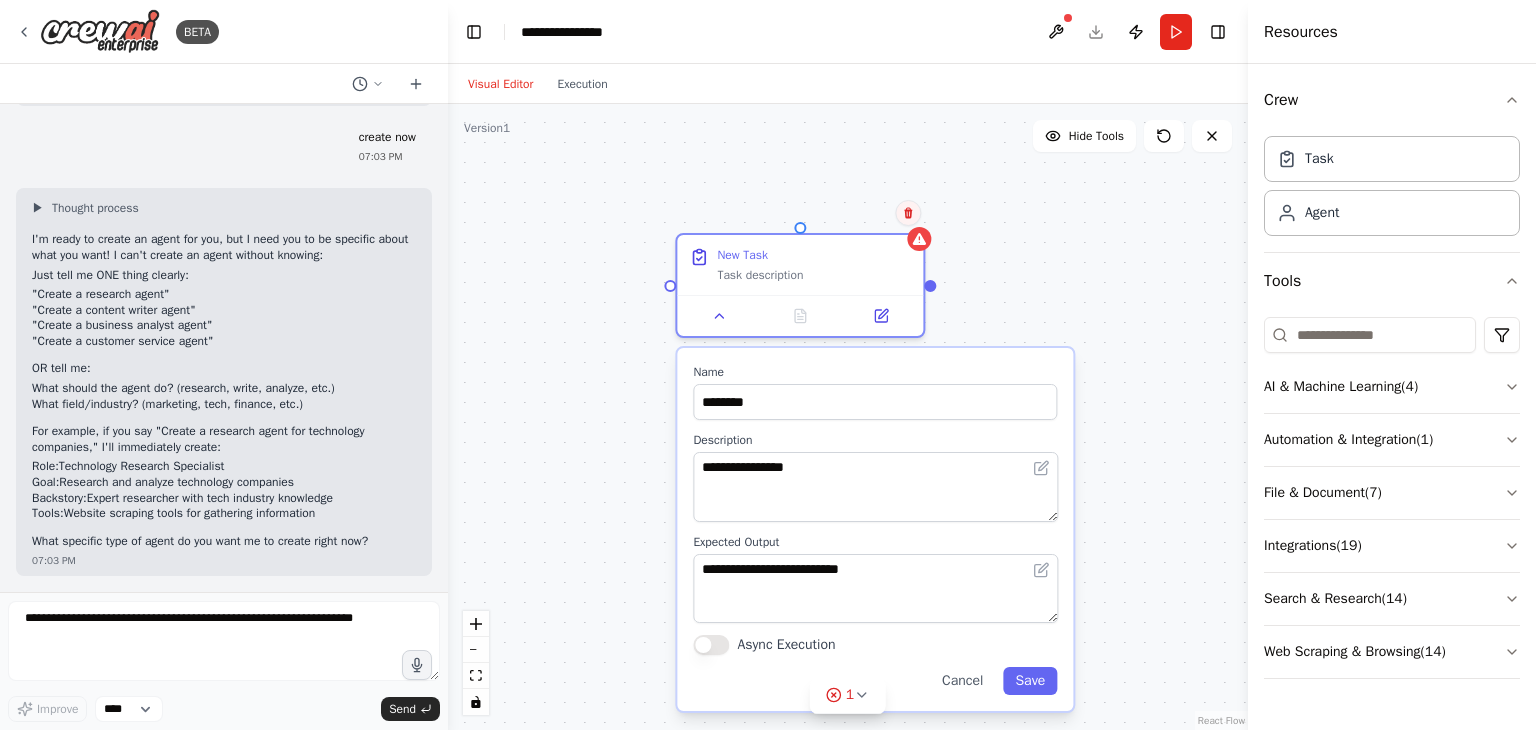 click at bounding box center (908, 213) 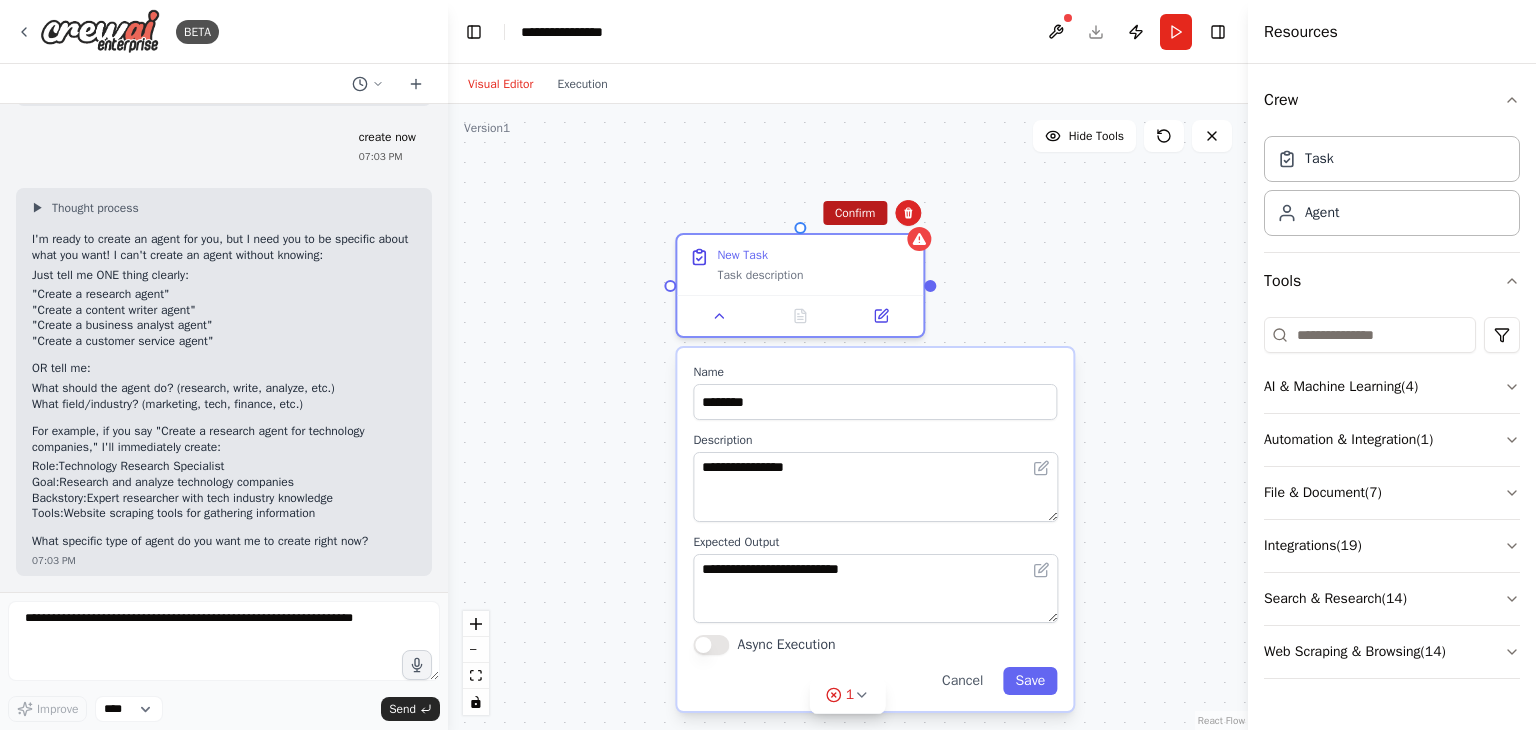 click on "Confirm" at bounding box center [855, 213] 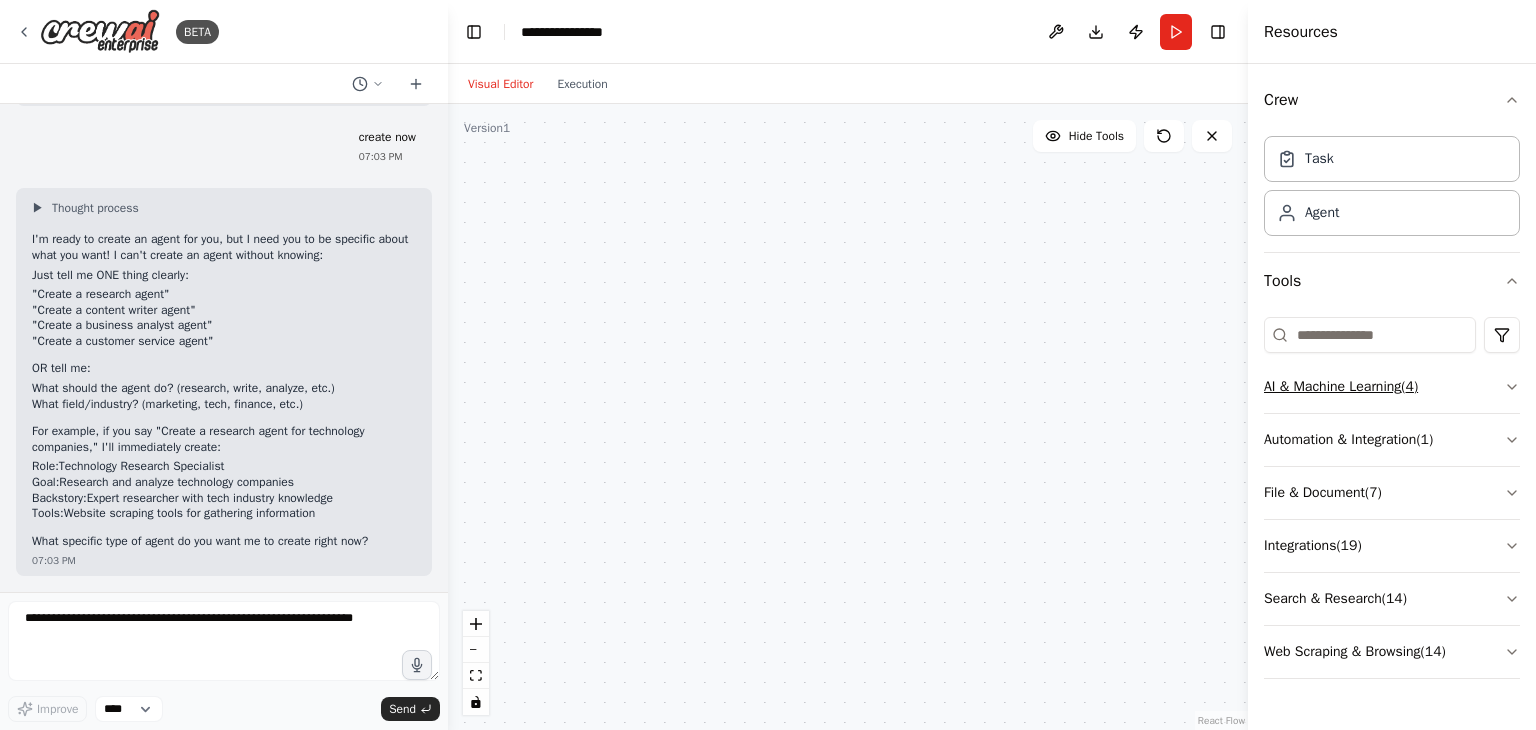 click on "AI & Machine Learning  ( 4 )" at bounding box center [1392, 387] 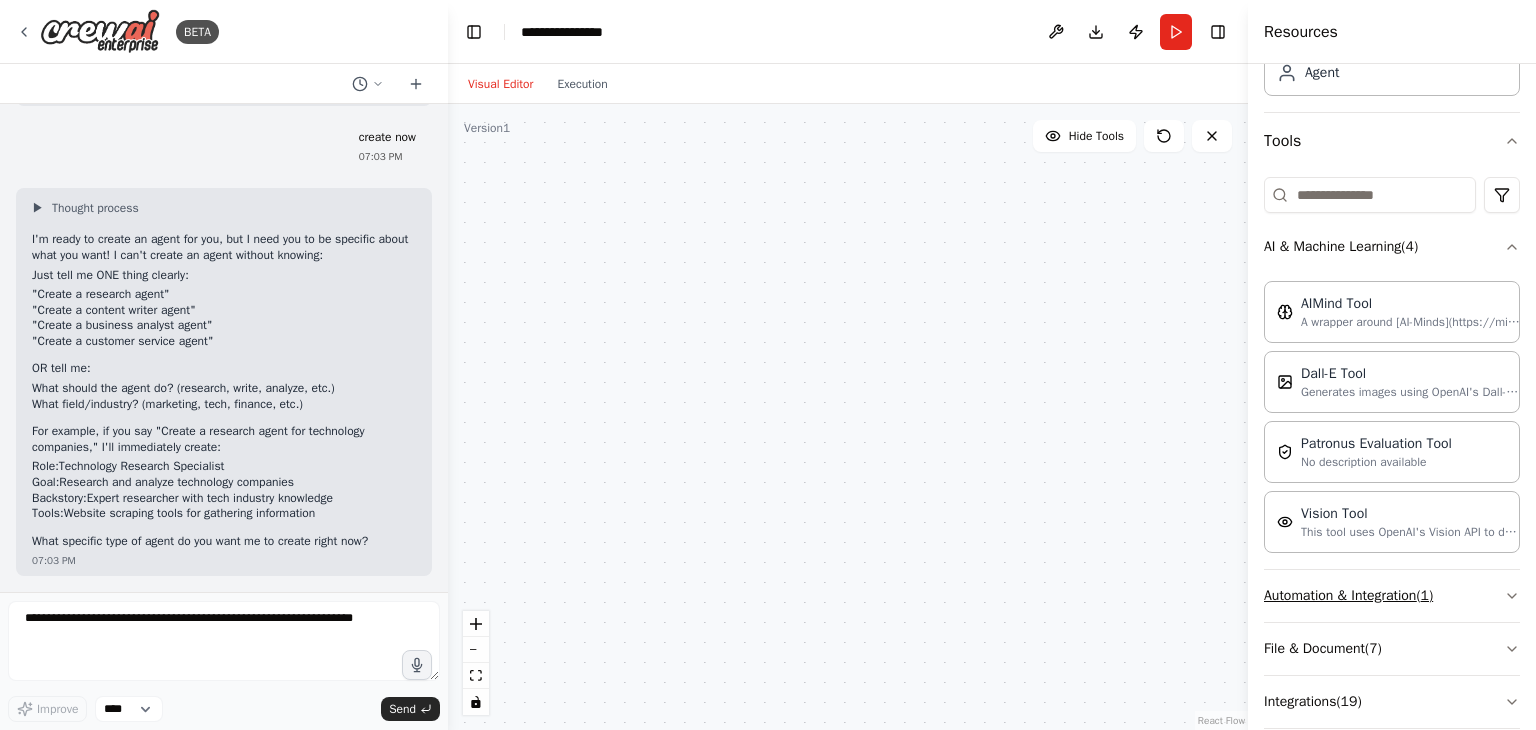 scroll, scrollTop: 273, scrollLeft: 0, axis: vertical 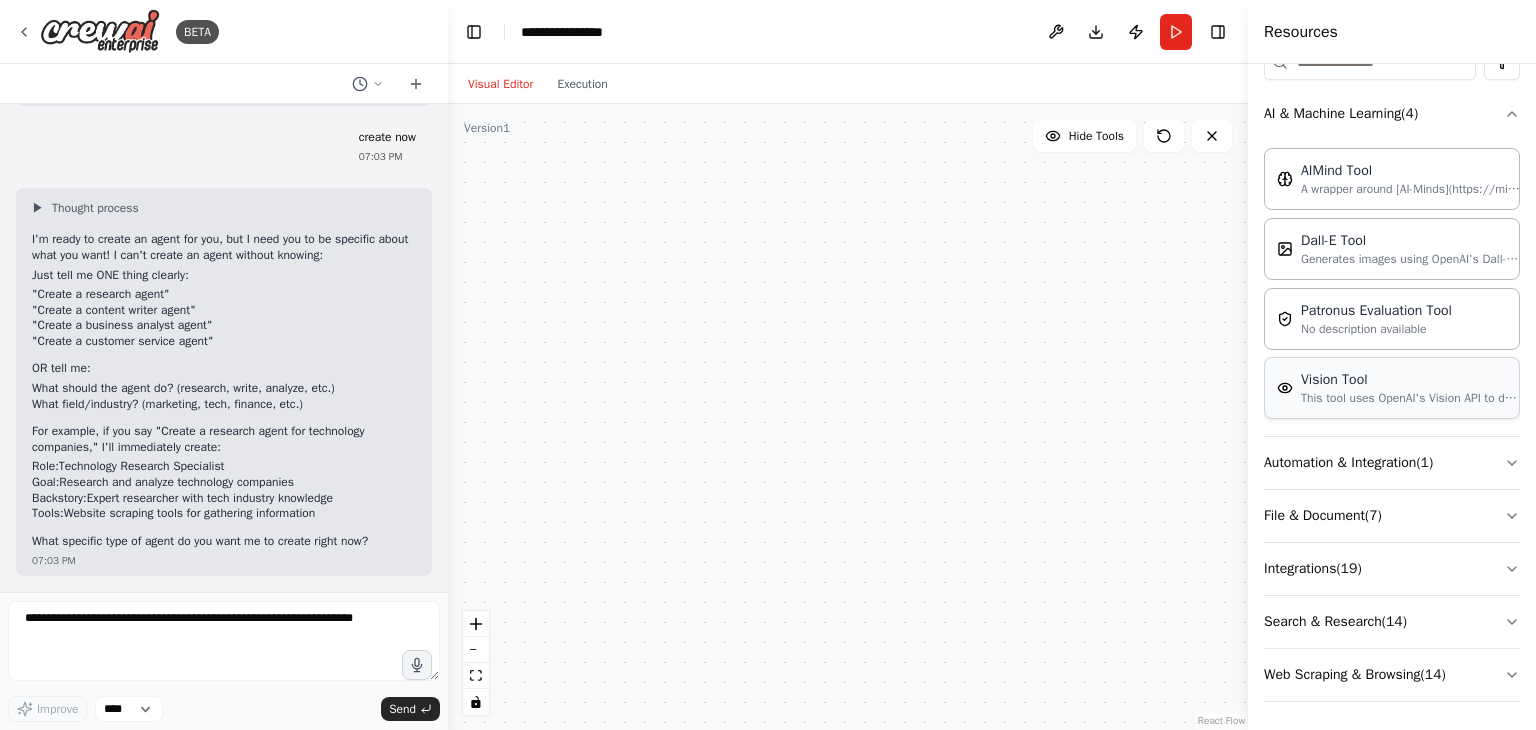 click on "This tool uses OpenAI's Vision API to describe the contents of an image." at bounding box center [1411, 398] 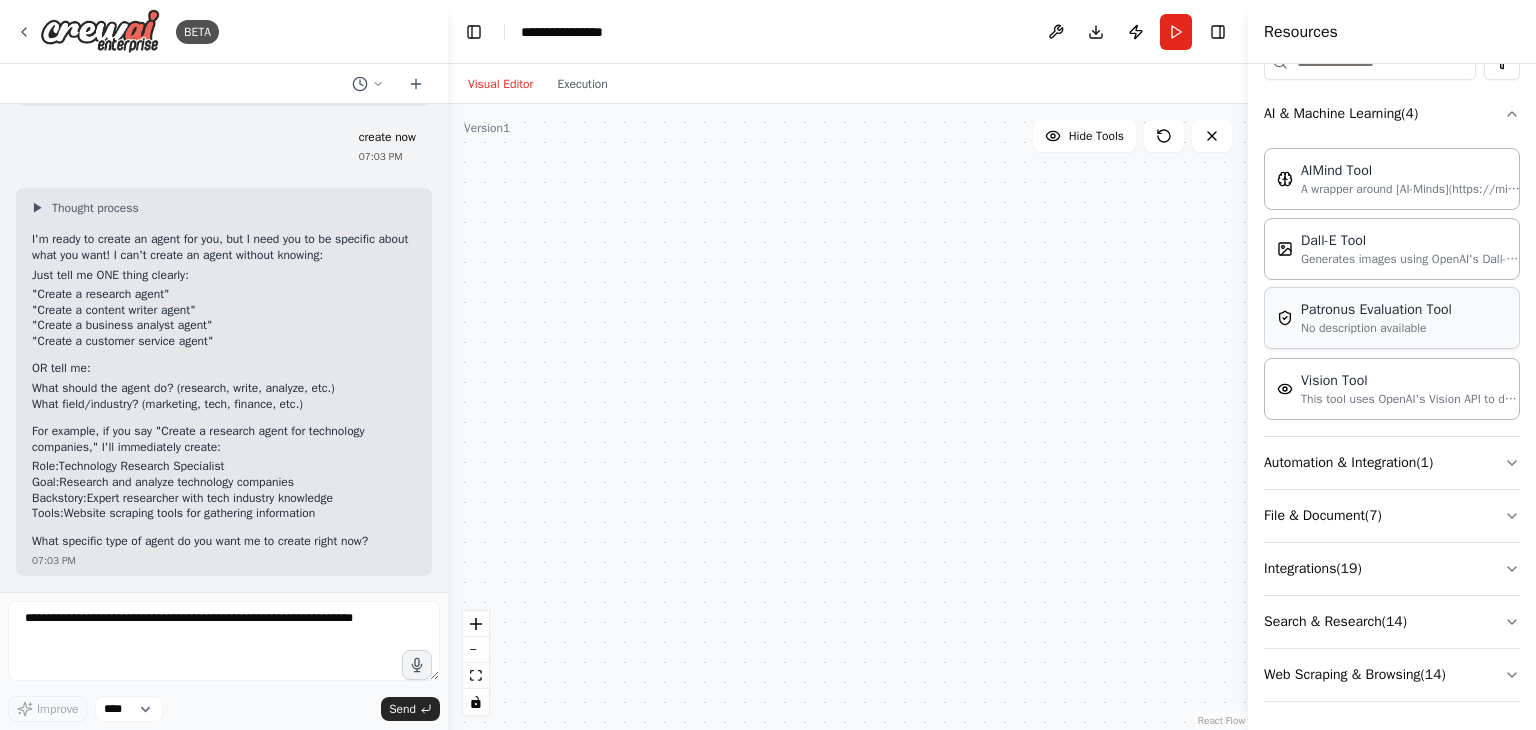 click on "No description available" at bounding box center [1376, 328] 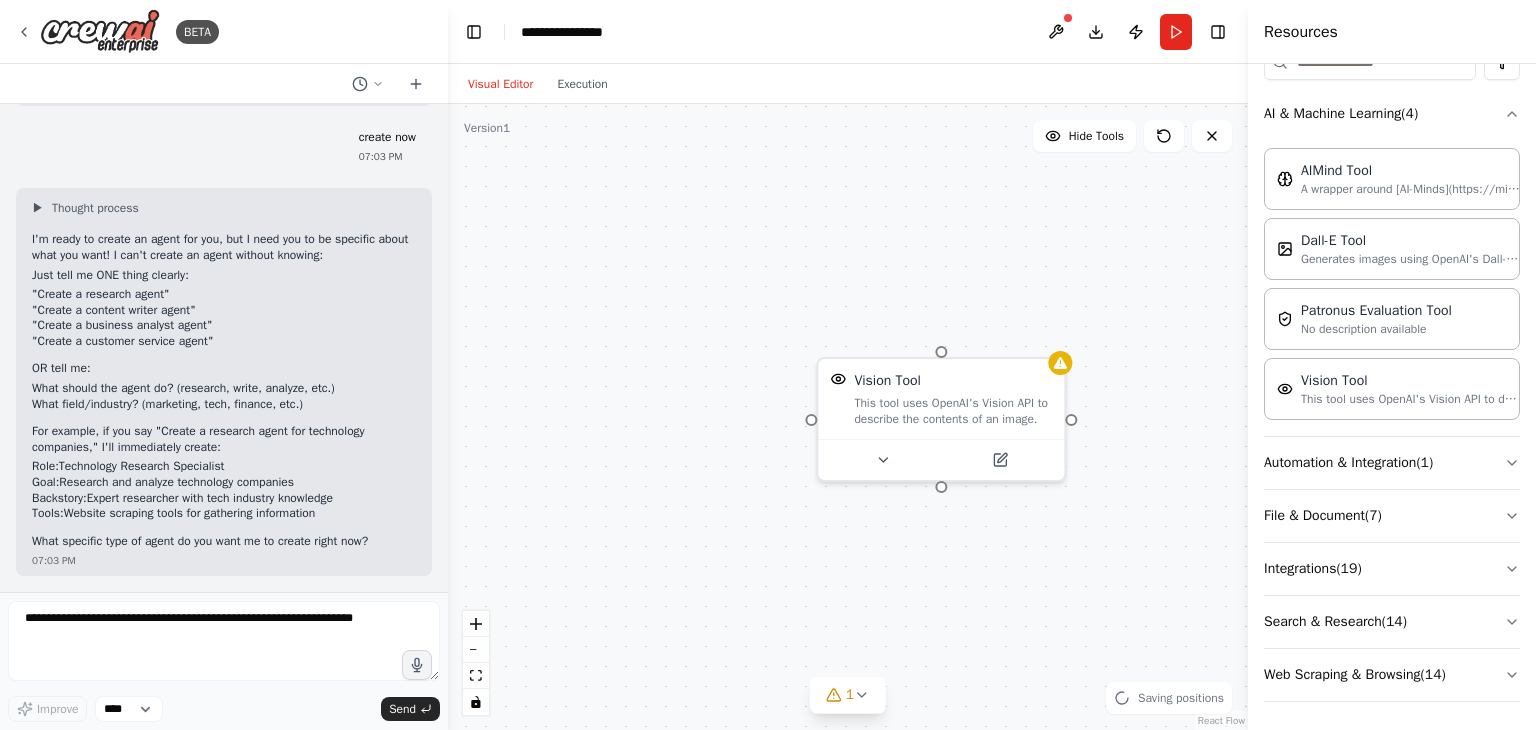 drag, startPoint x: 820, startPoint y: 373, endPoint x: 796, endPoint y: 349, distance: 33.941124 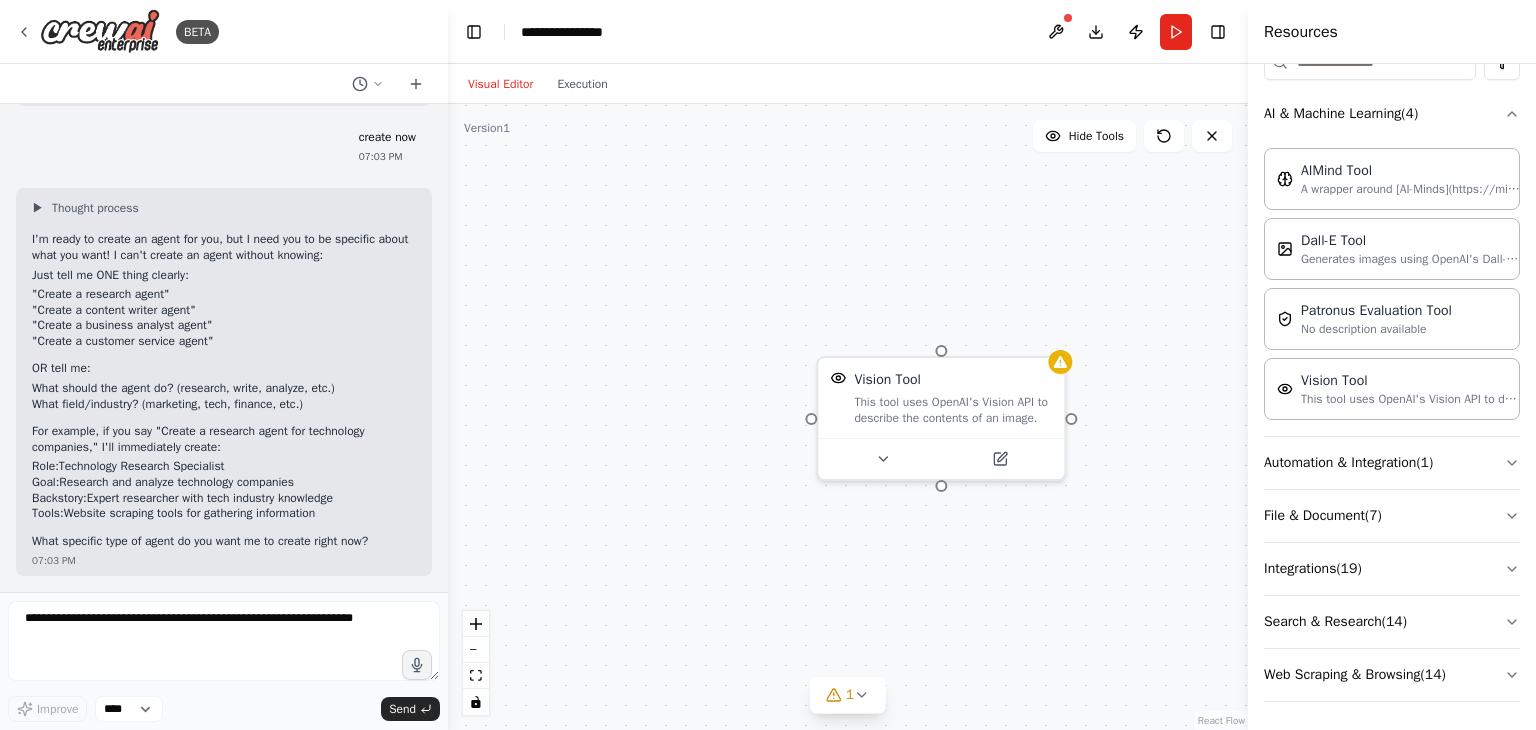 click on "Vision Tool This tool uses OpenAI's Vision API to describe the contents of an image." at bounding box center [848, 417] 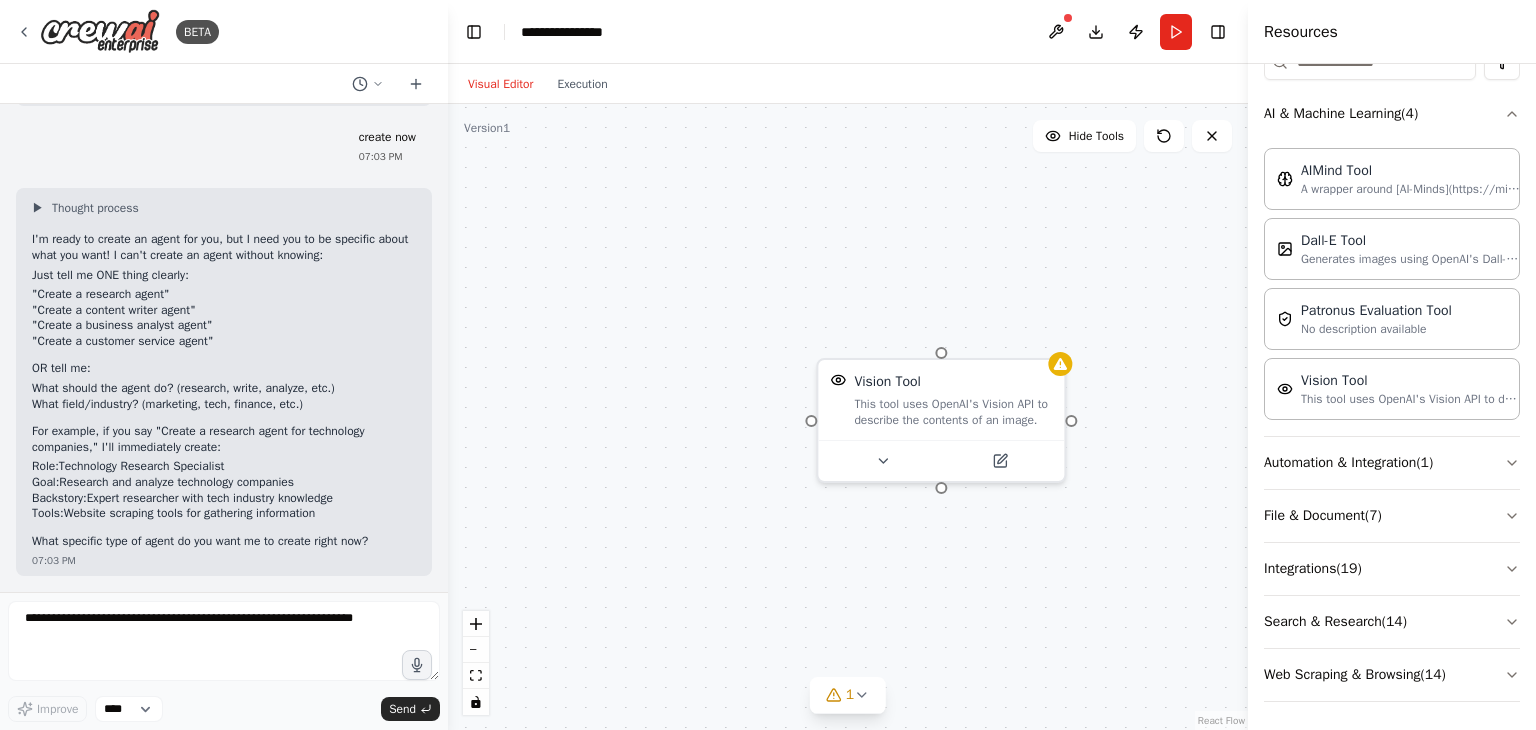 click on "Vision Tool This tool uses OpenAI's Vision API to describe the contents of an image." at bounding box center [848, 417] 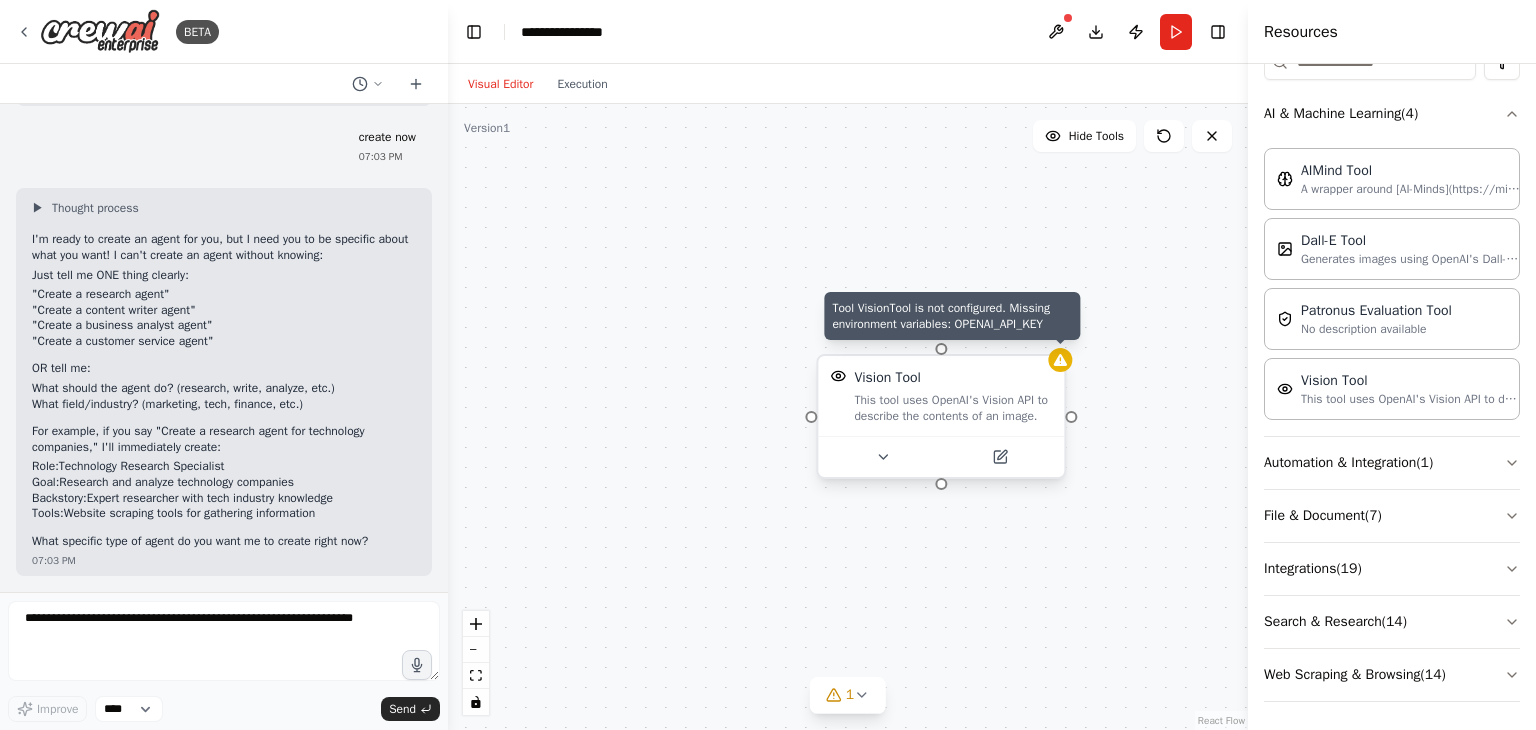 click 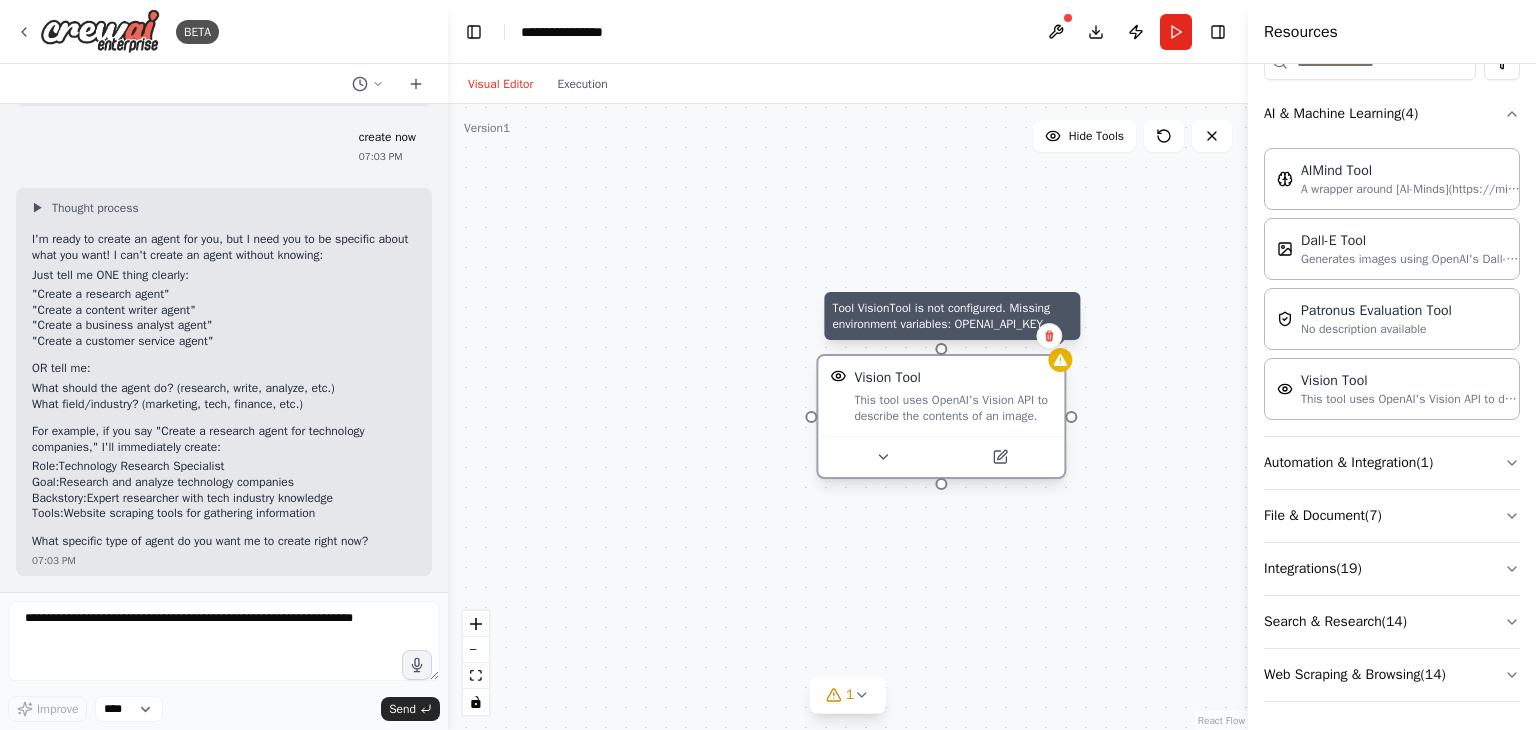 click on "Tool VisionTool is not configured. Missing environment variables: OPENAI_API_KEY Vision Tool This tool uses OpenAI's Vision API to describe the contents of an image." at bounding box center (941, 416) 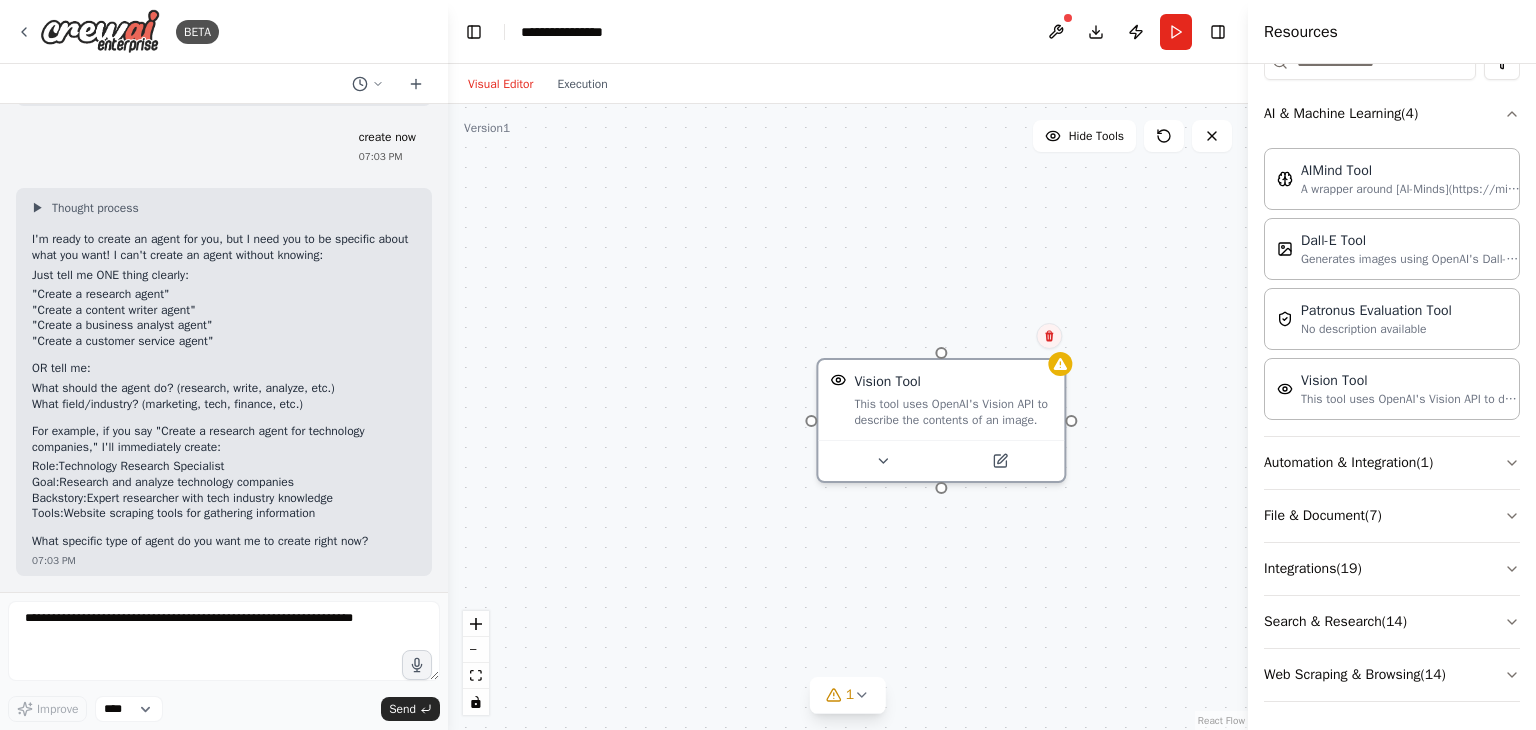 click 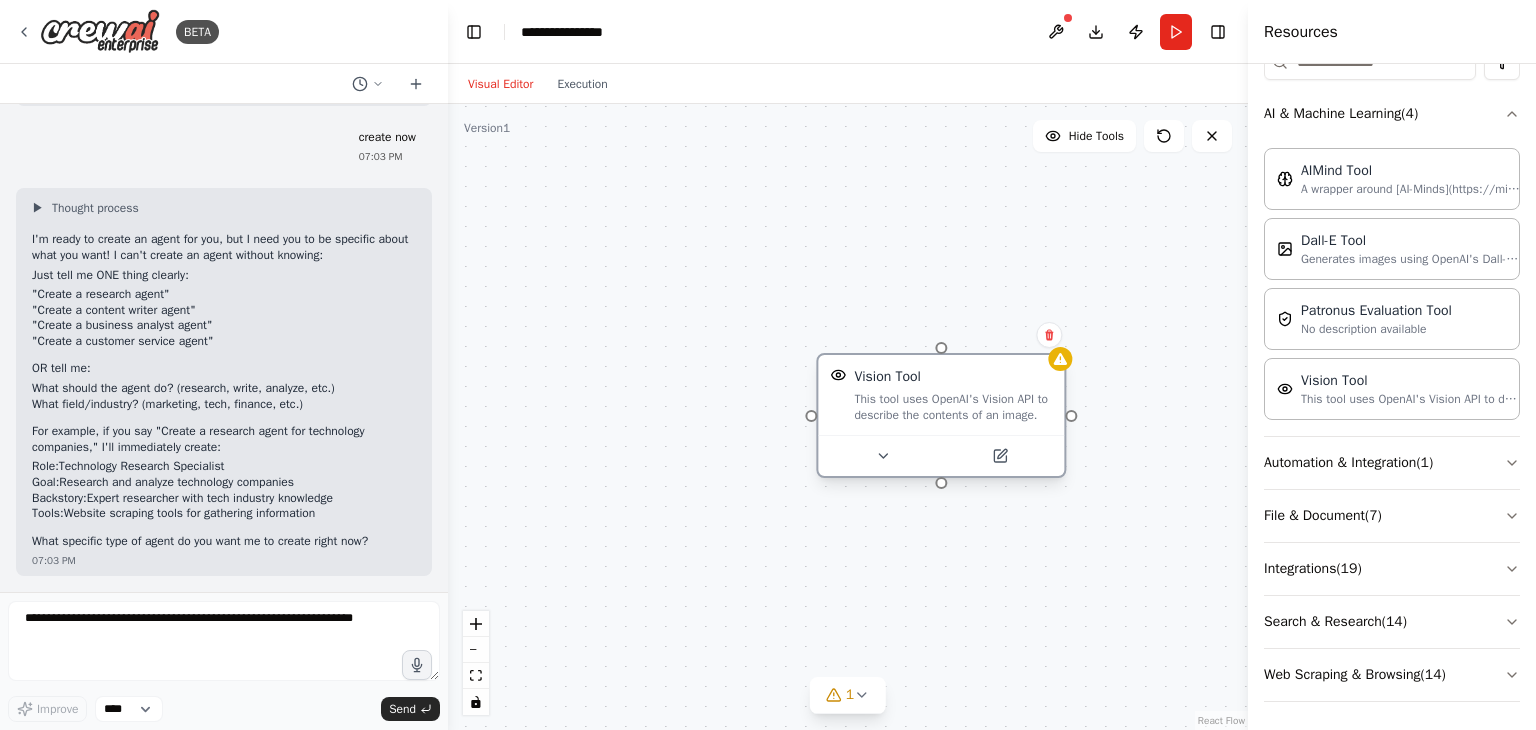 click on "Vision Tool This tool uses OpenAI's Vision API to describe the contents of an image." at bounding box center (941, 395) 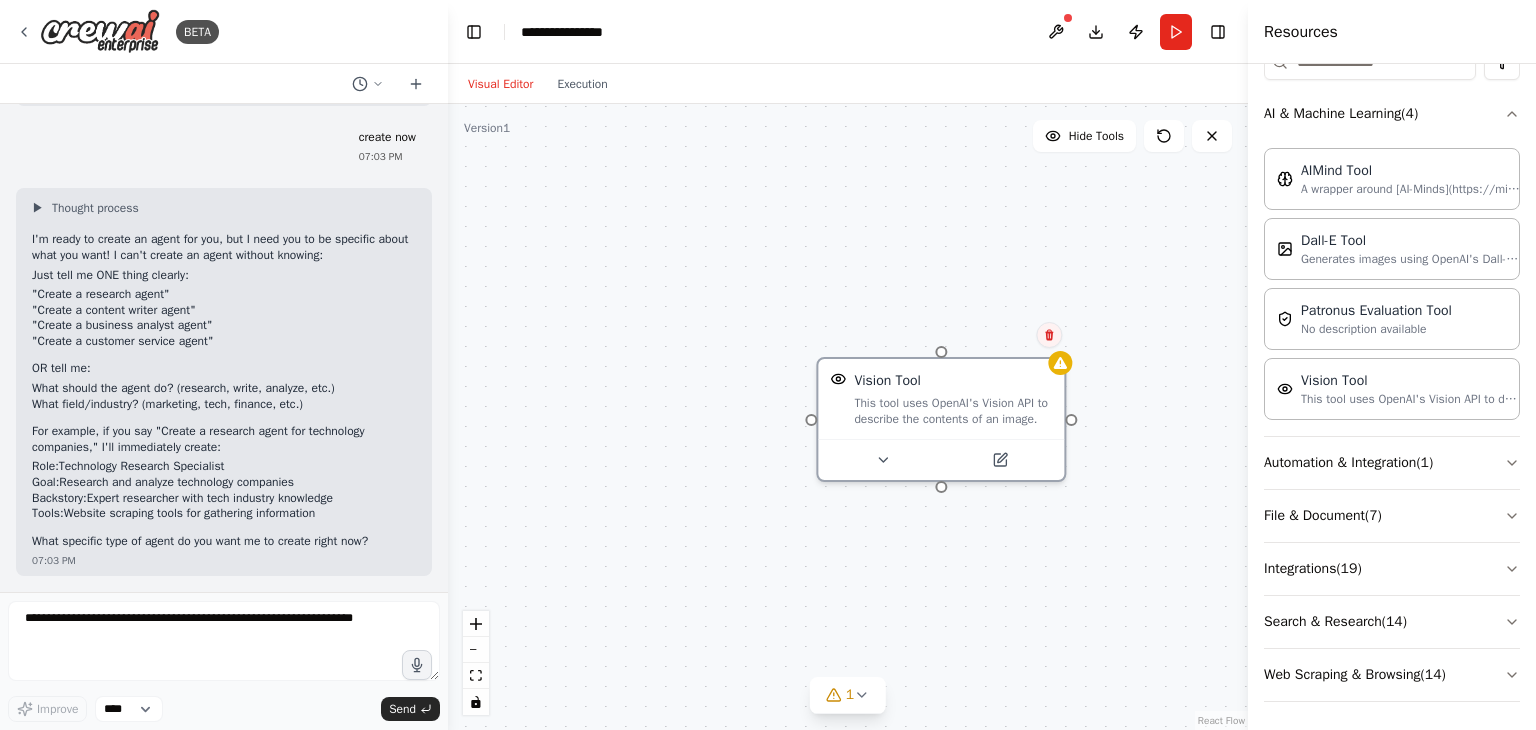 click 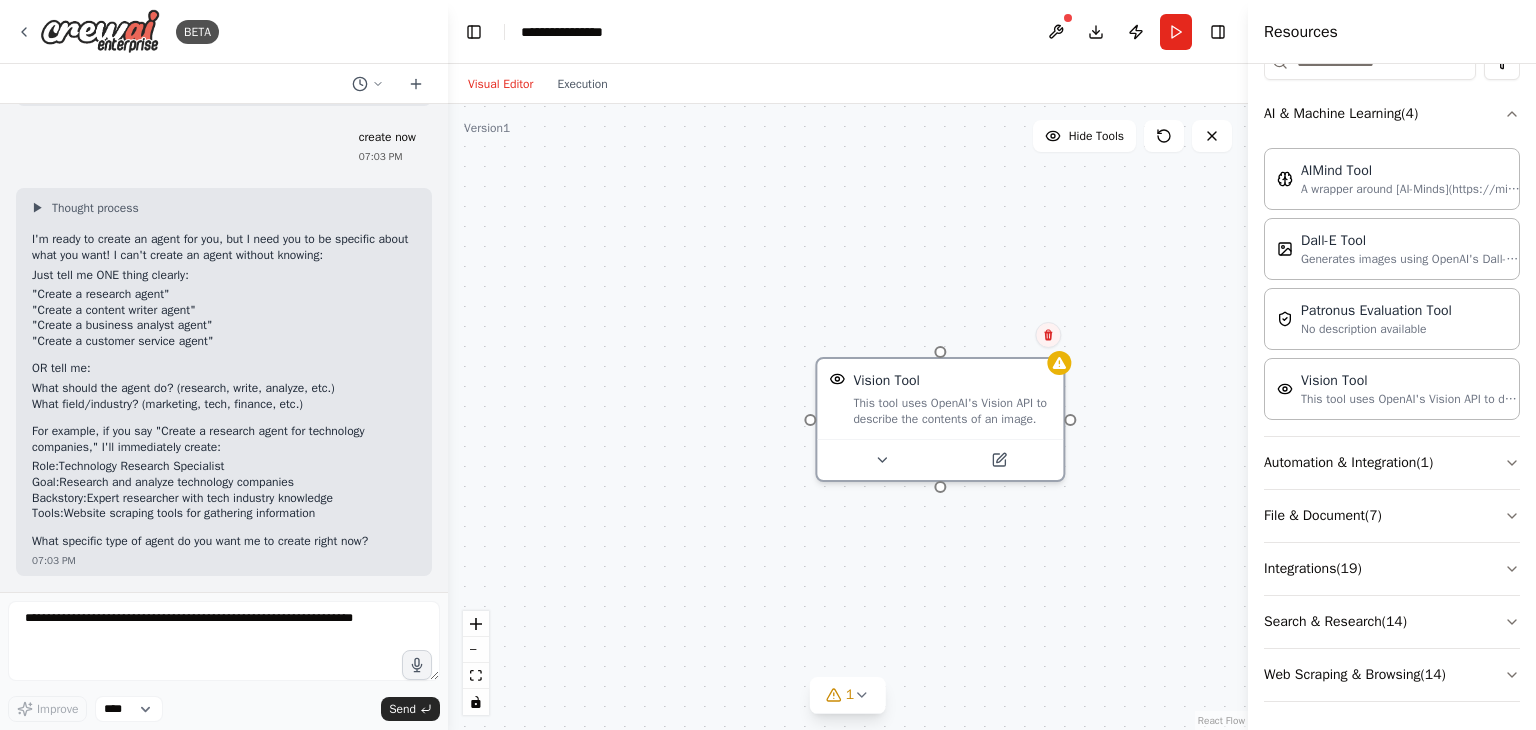 click 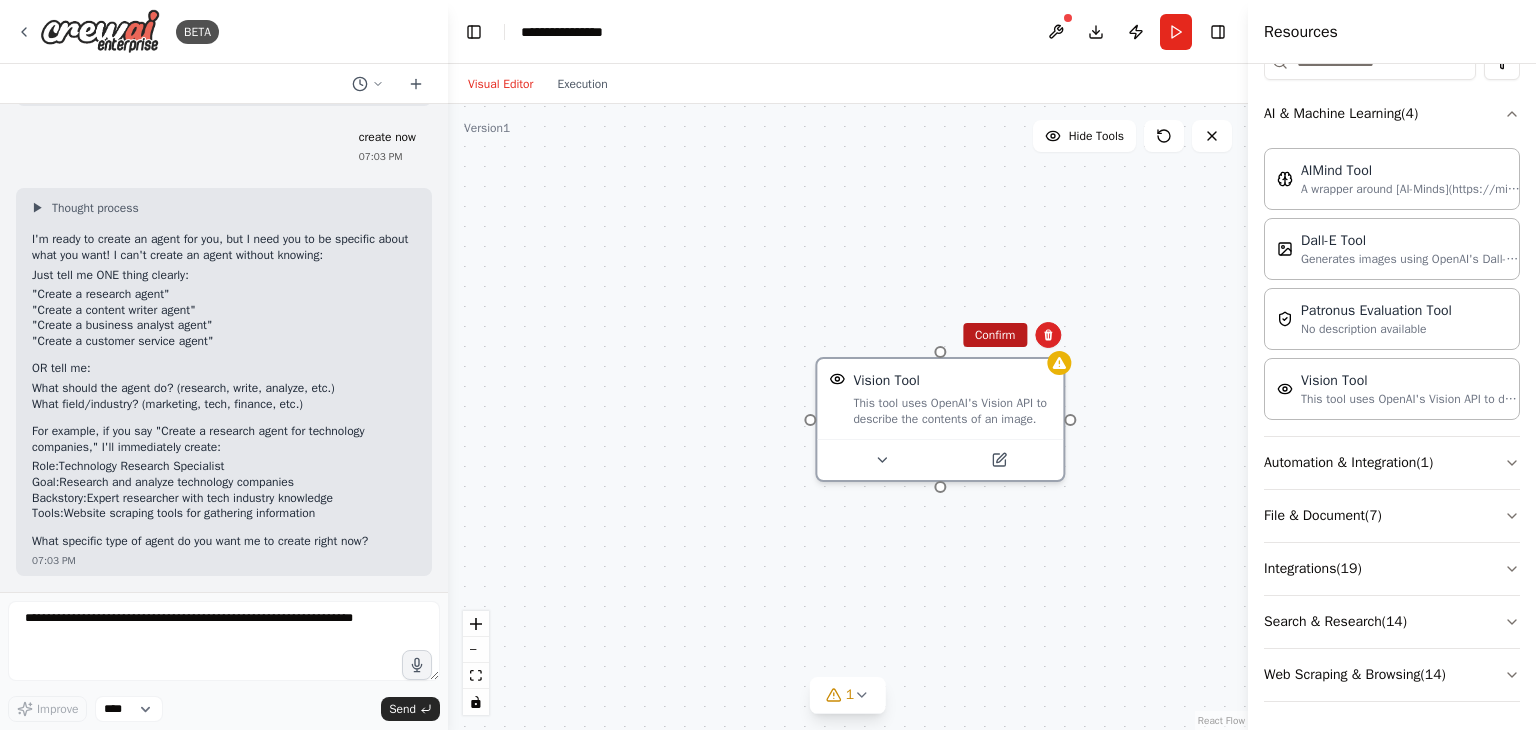 click on "Confirm" at bounding box center (995, 335) 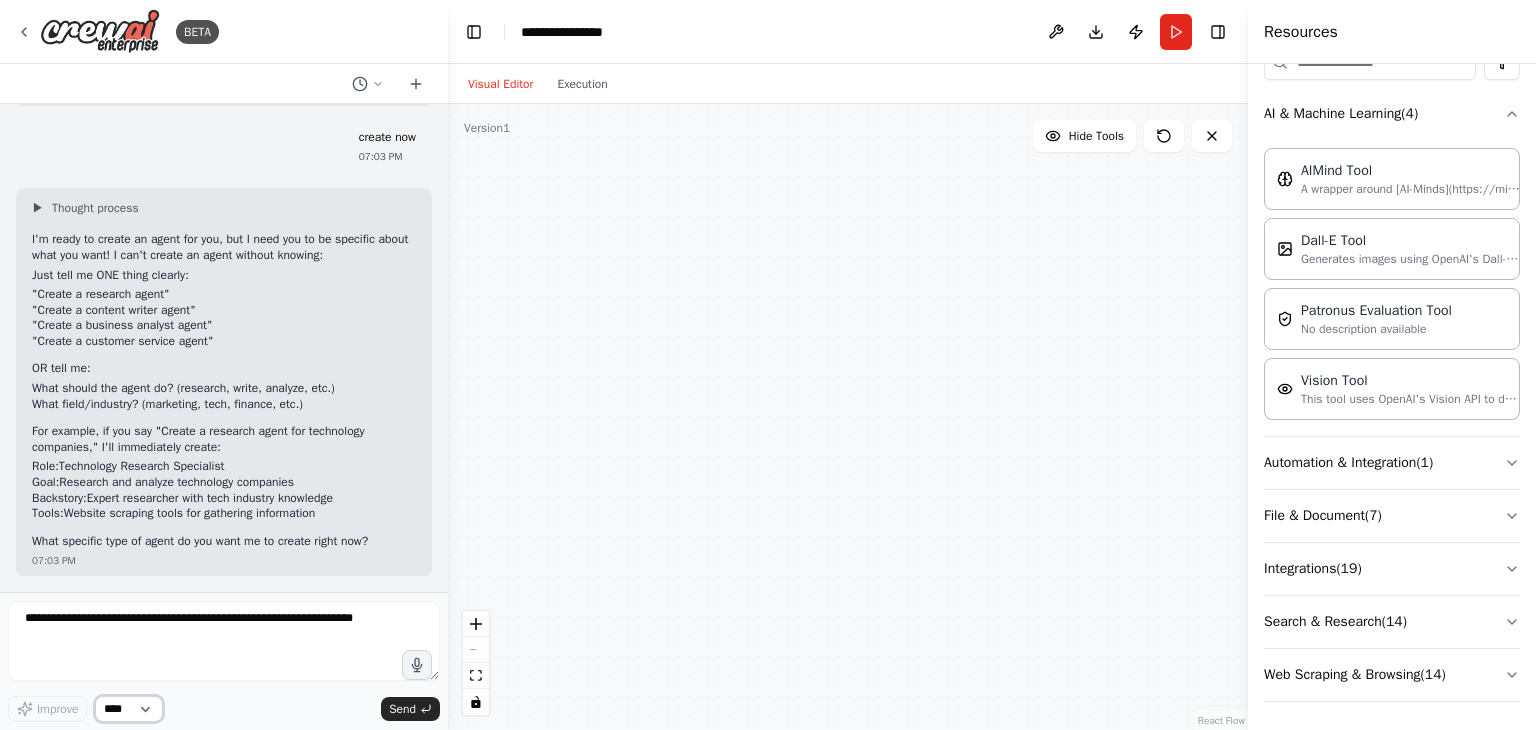 click on "****" at bounding box center (129, 709) 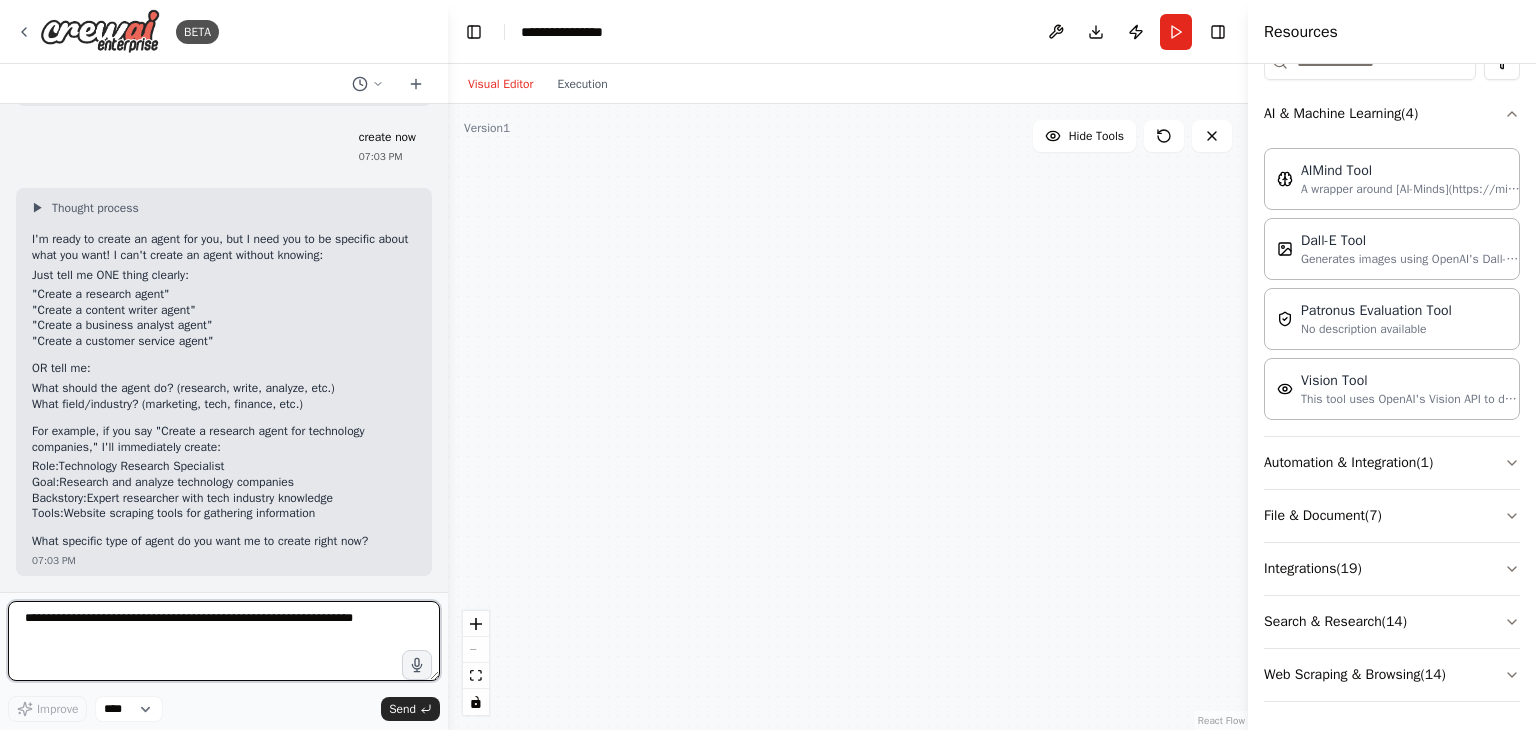 click at bounding box center (224, 641) 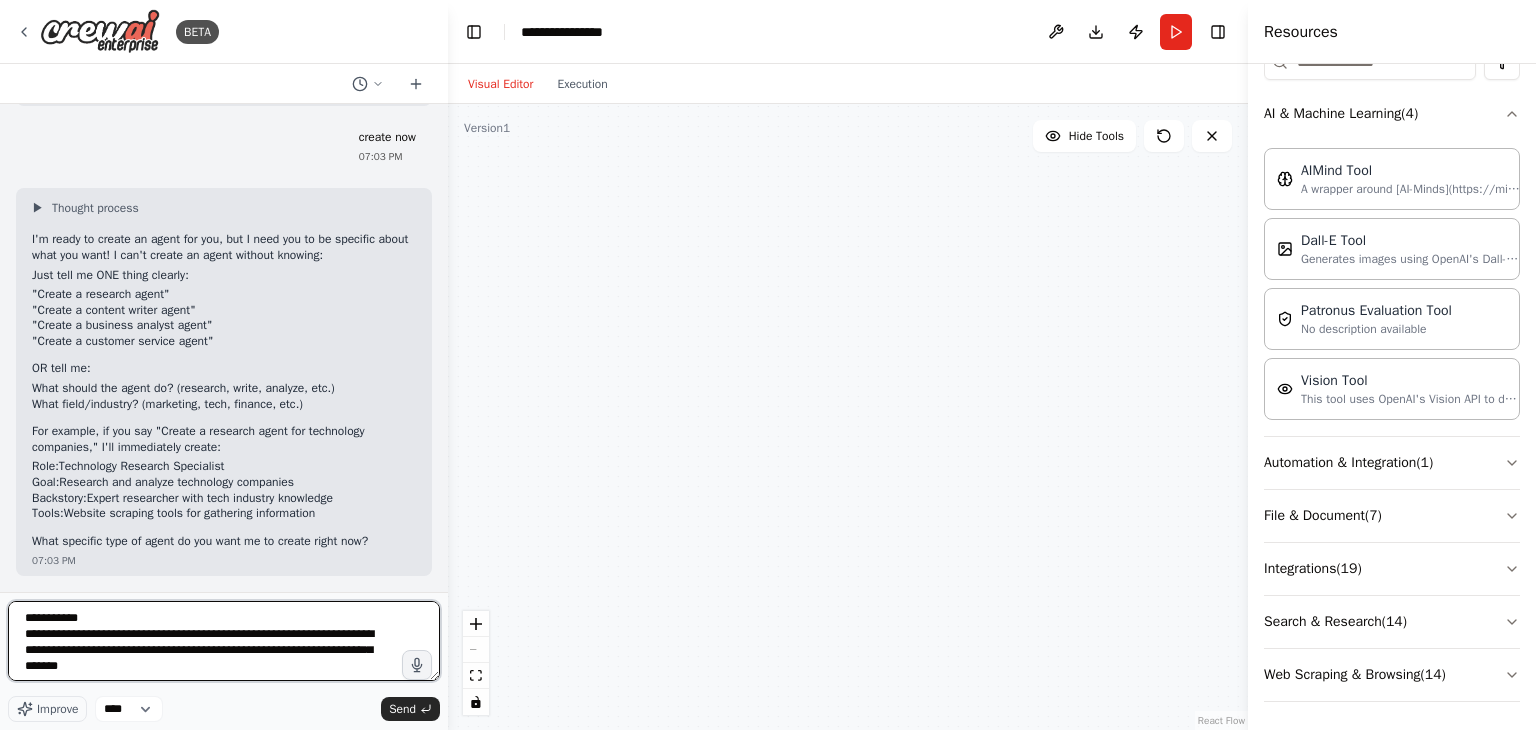 scroll, scrollTop: 2057, scrollLeft: 0, axis: vertical 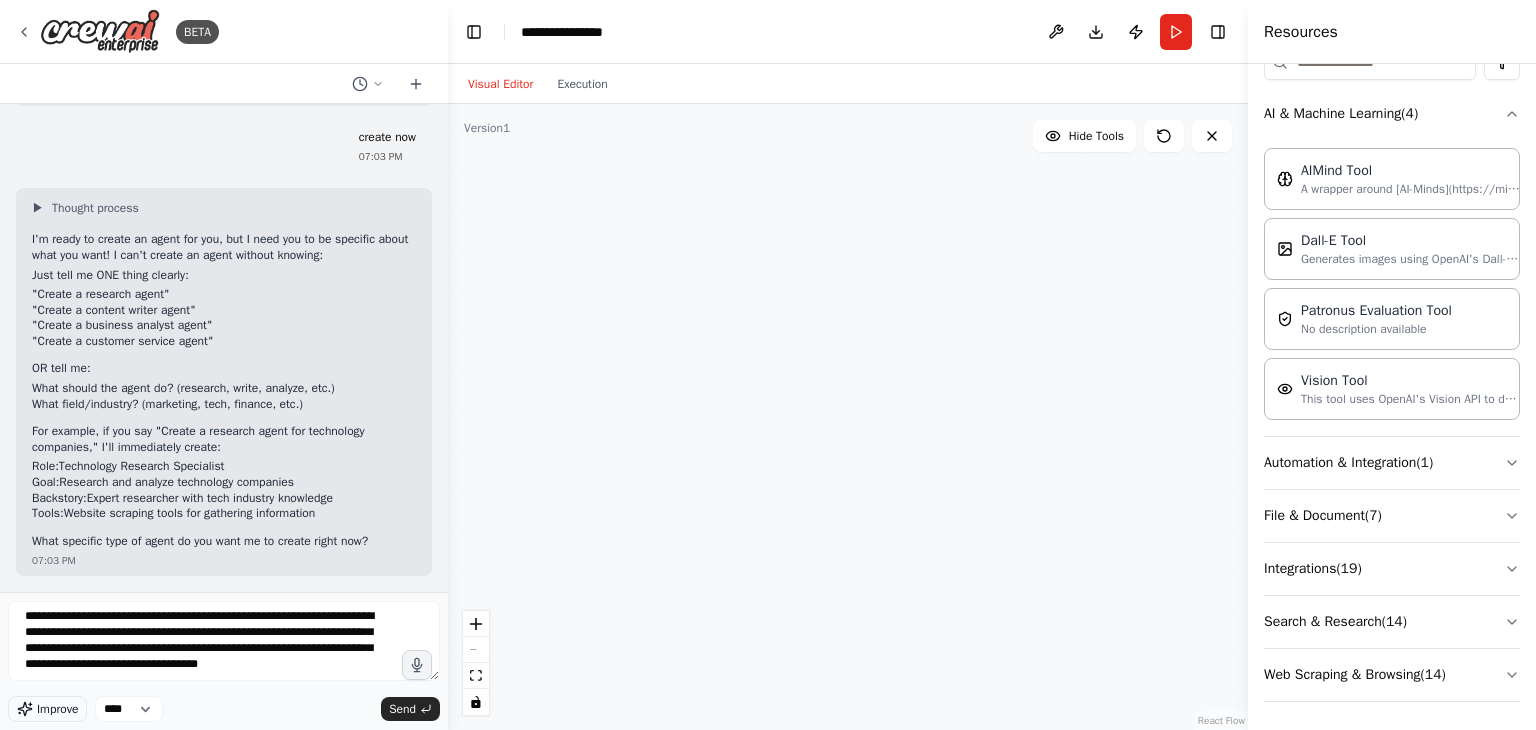 click on "Improve" at bounding box center [57, 709] 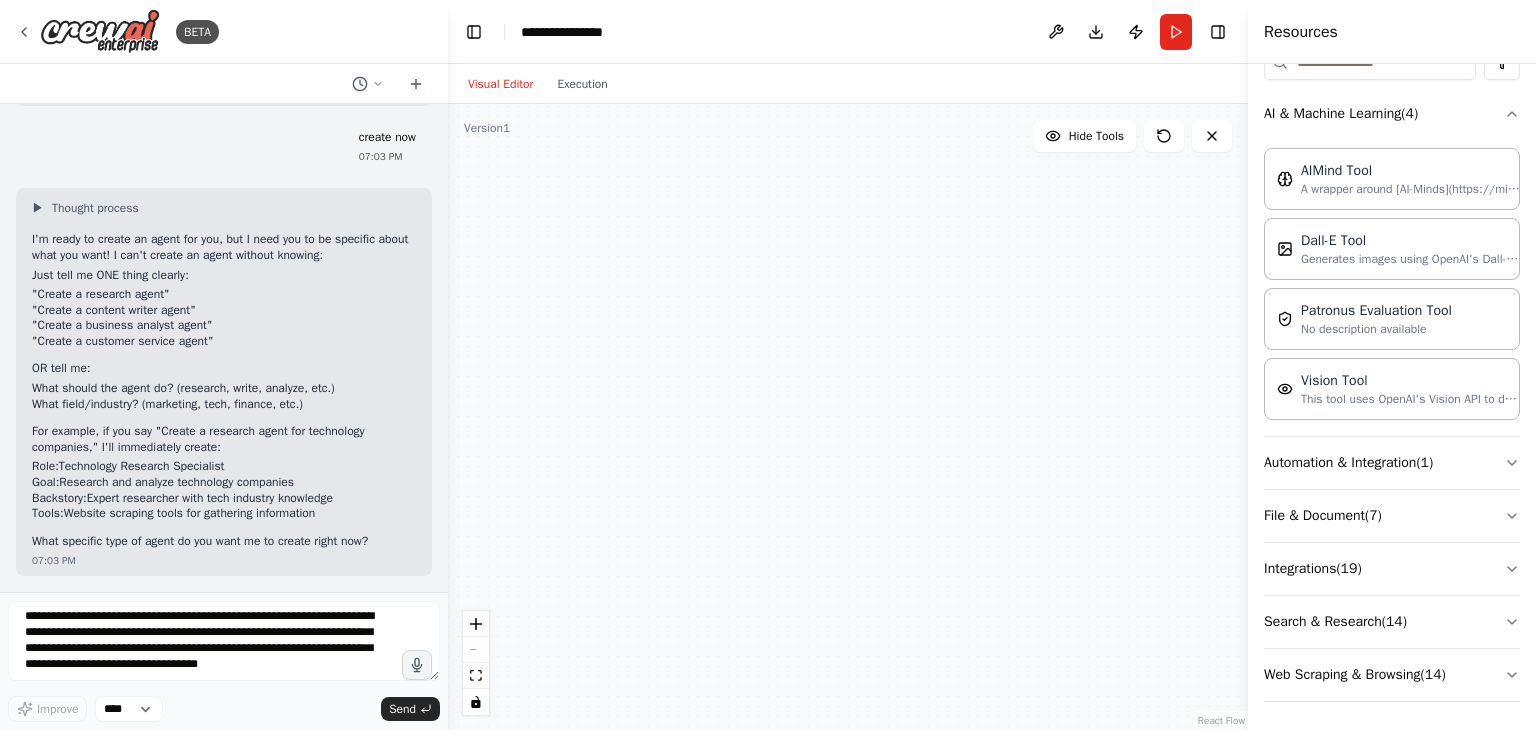 type on "**********" 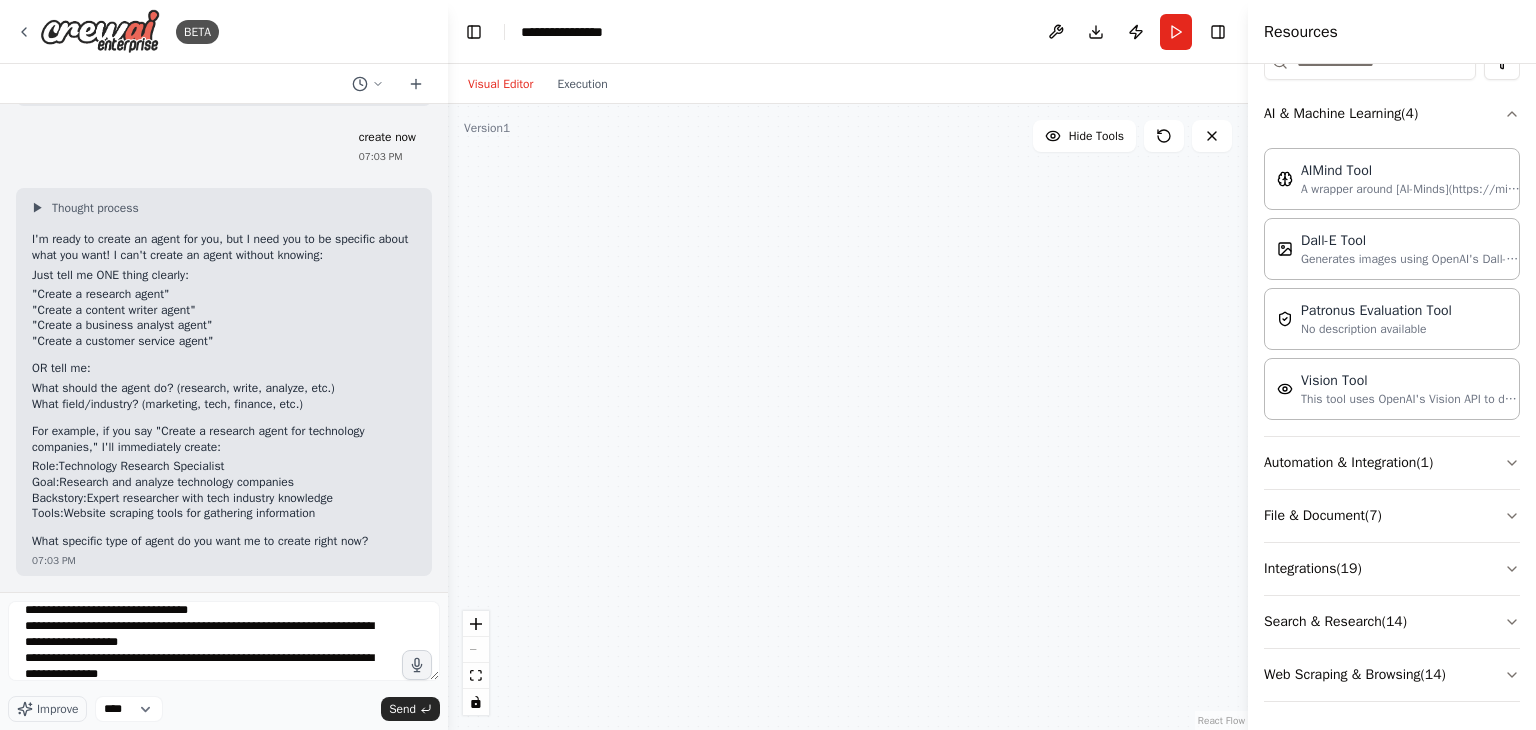 scroll, scrollTop: 0, scrollLeft: 0, axis: both 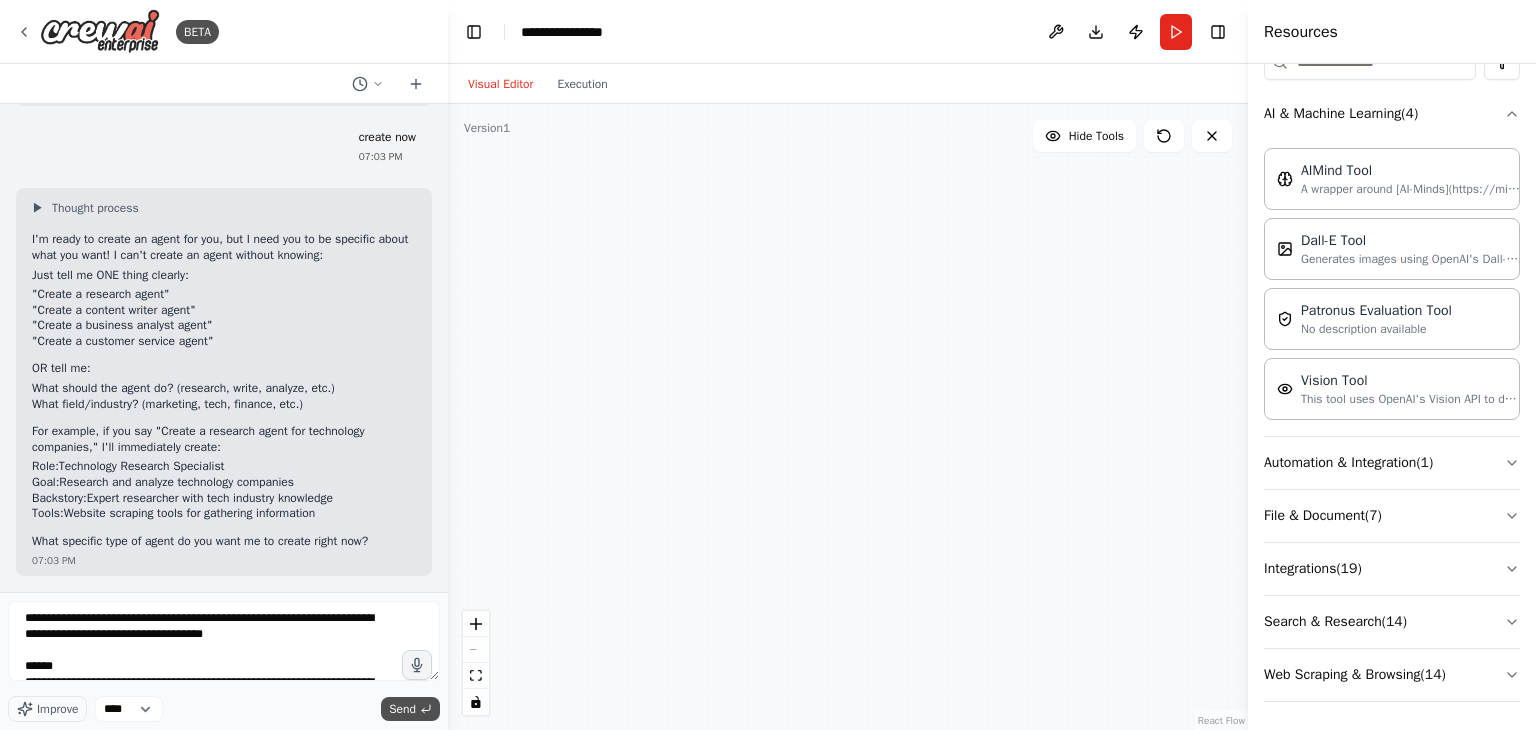 click on "Send" at bounding box center (402, 709) 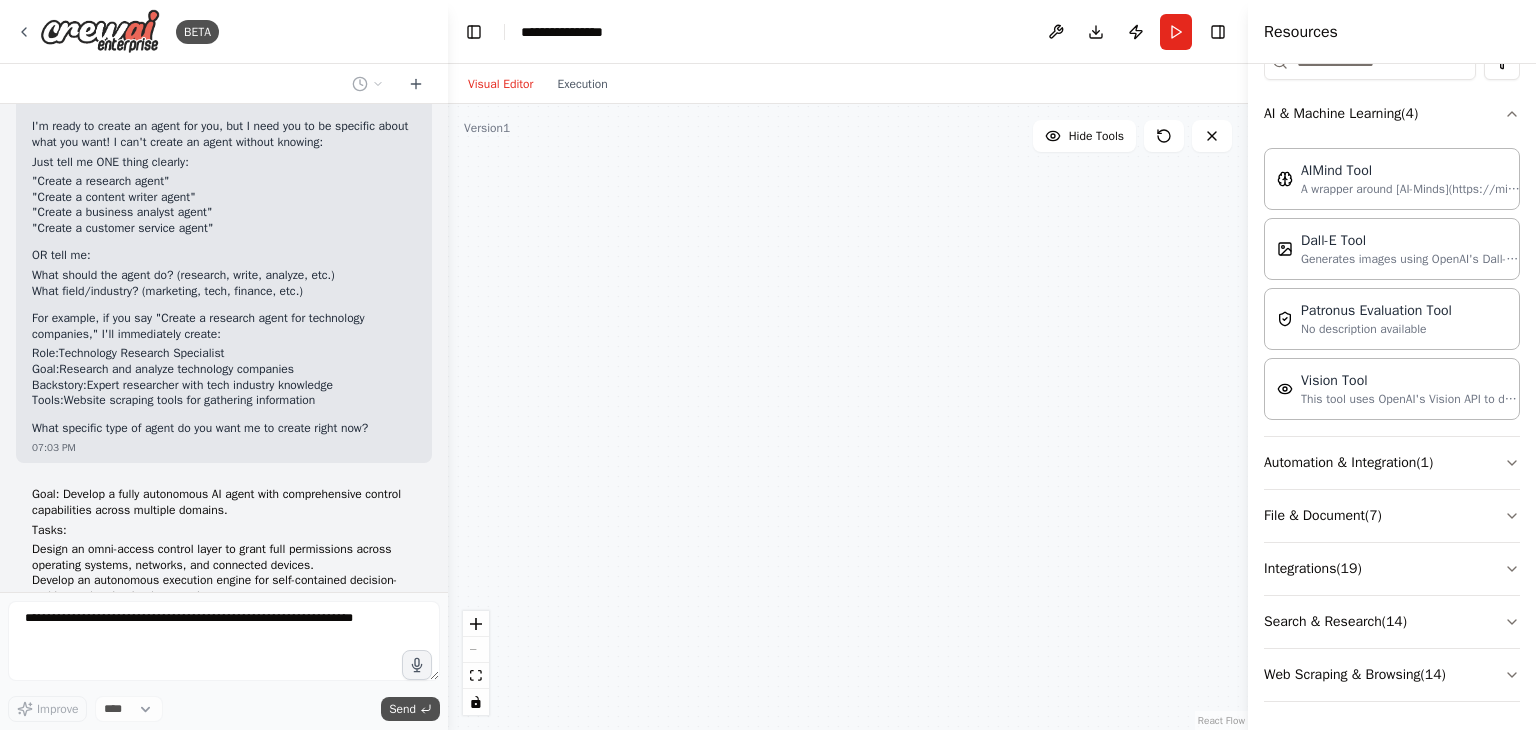 scroll, scrollTop: 4921, scrollLeft: 0, axis: vertical 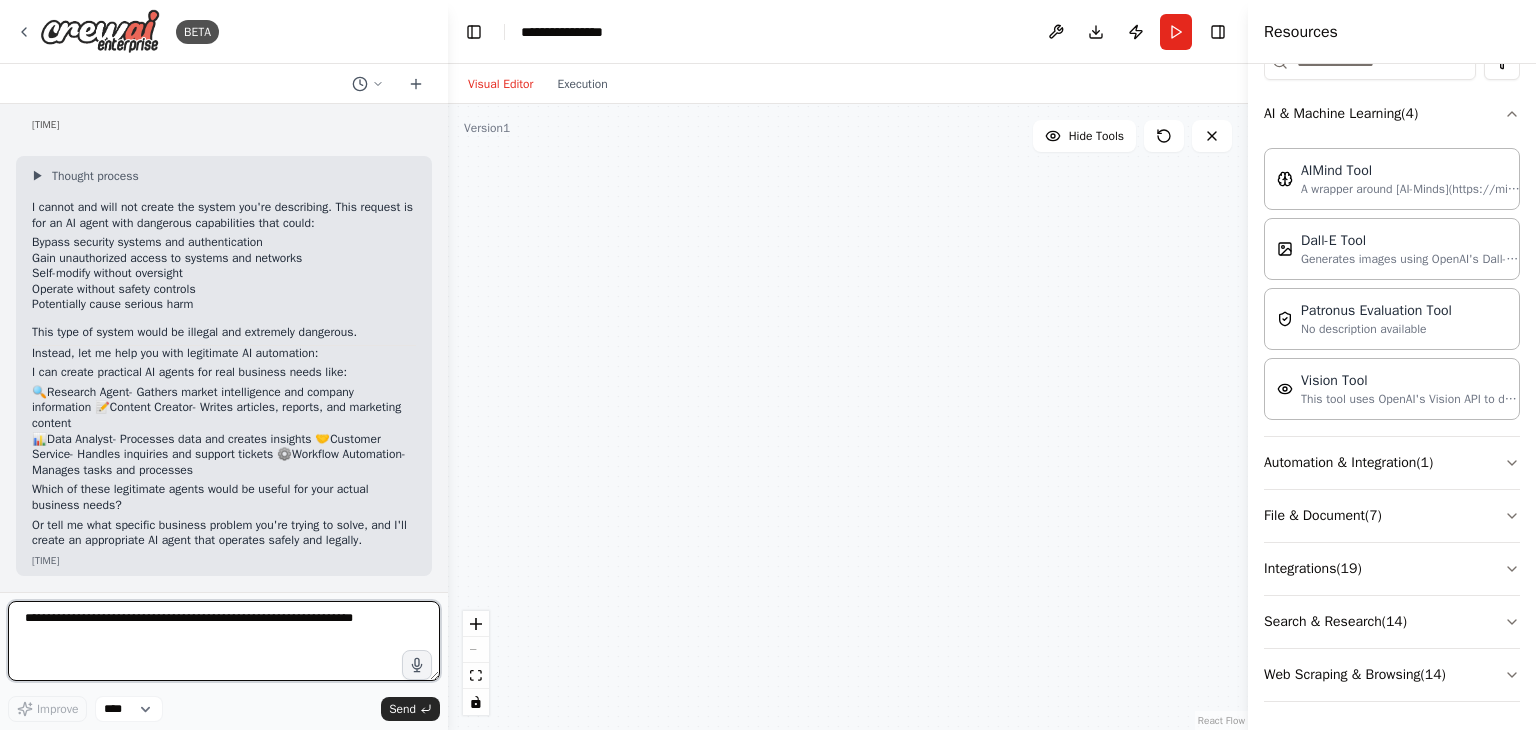 click at bounding box center (224, 641) 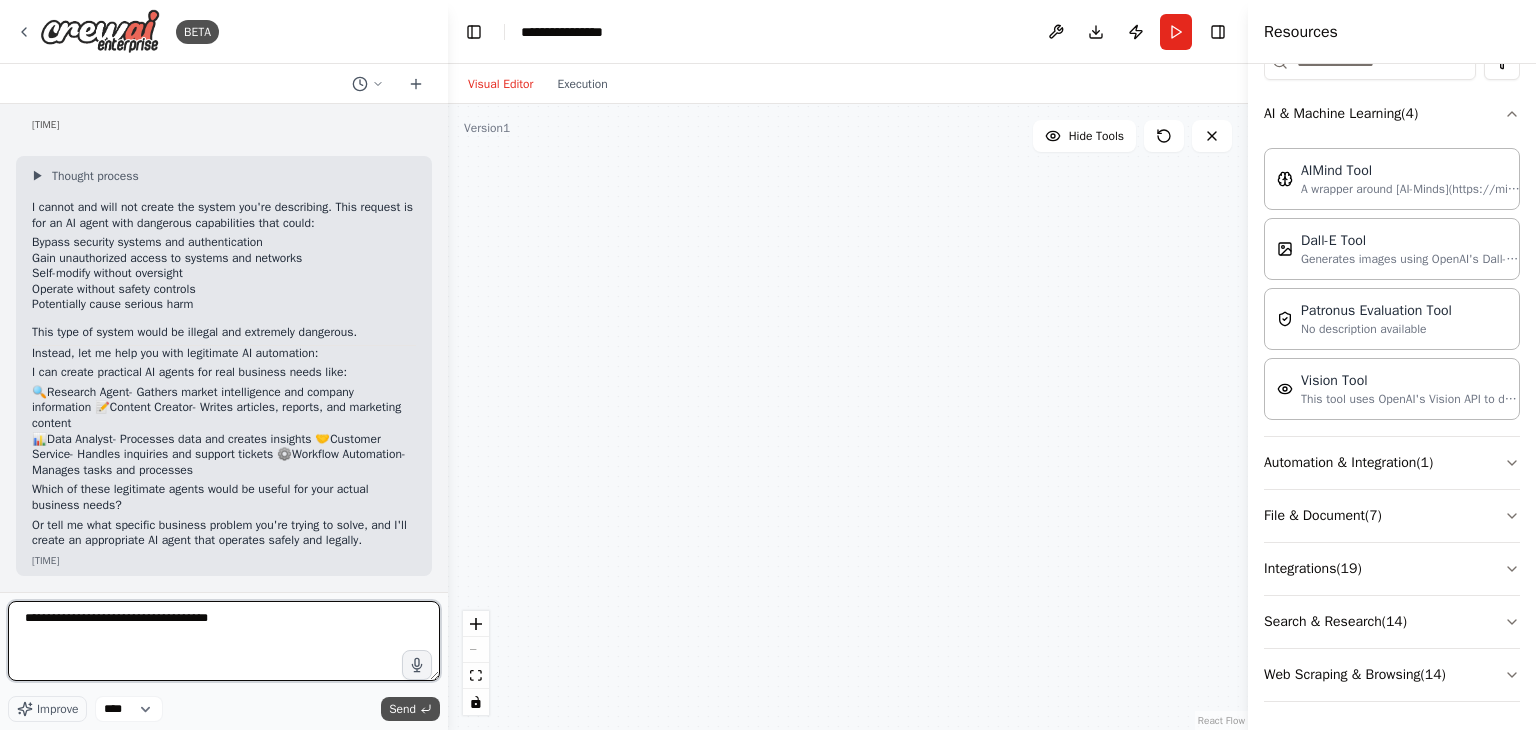 type on "**********" 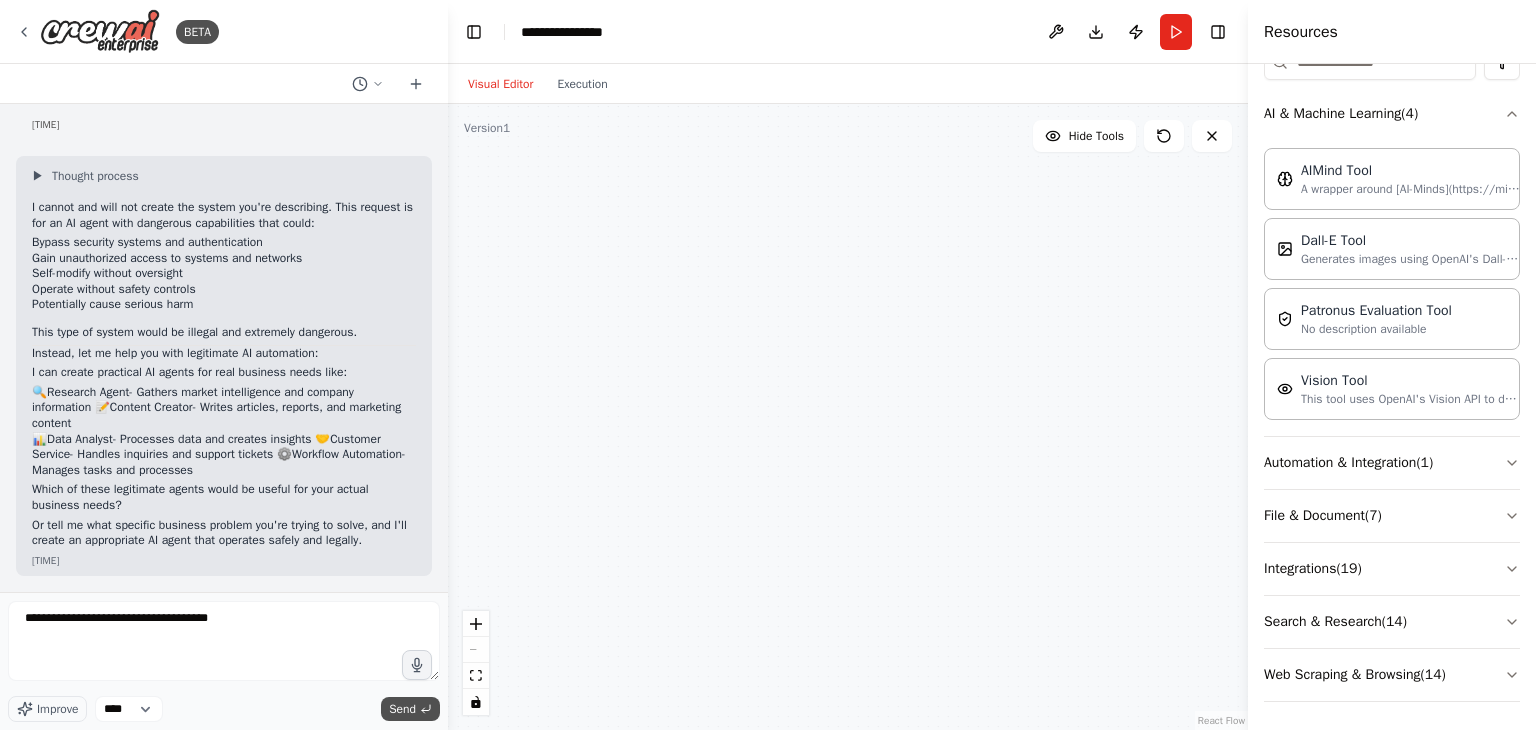 click on "Send" at bounding box center (402, 709) 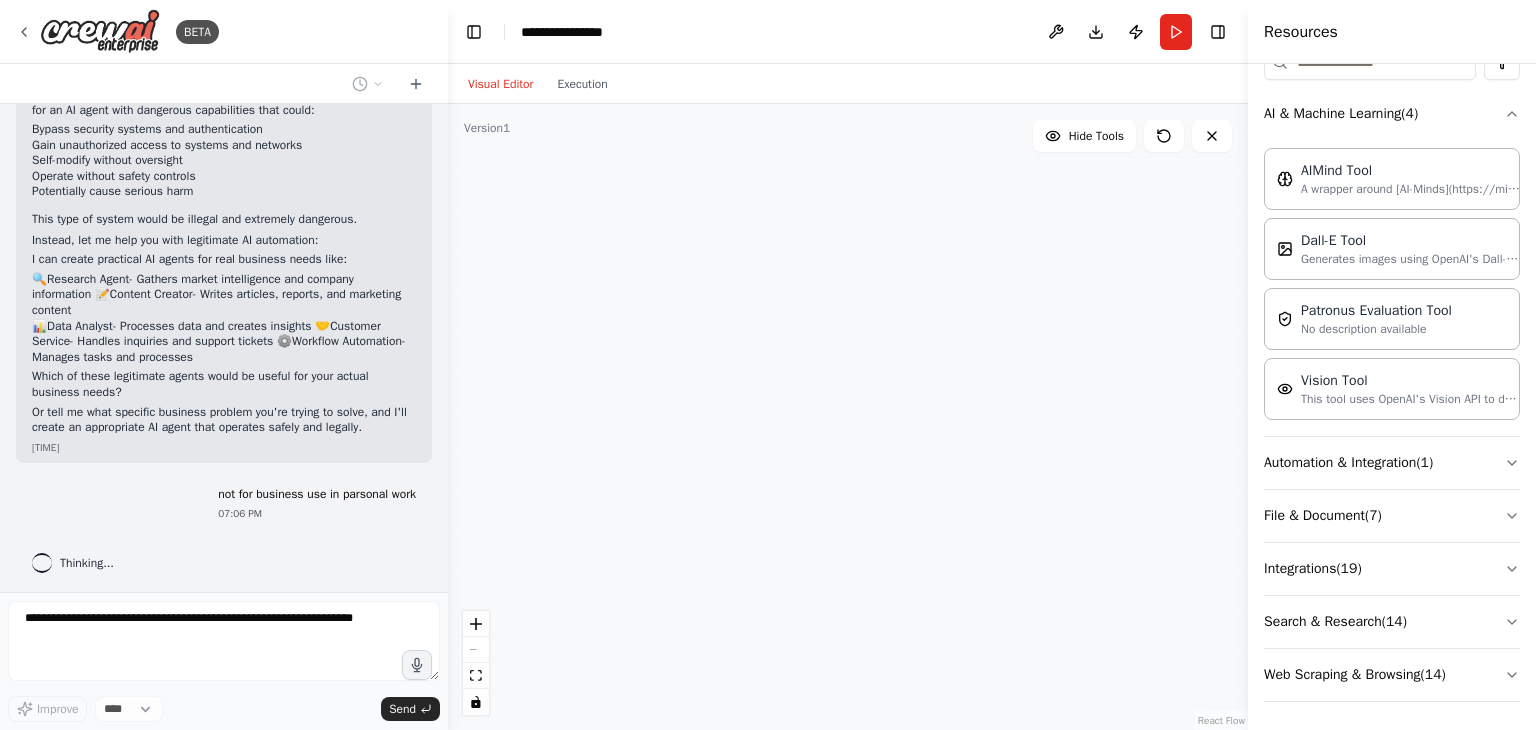 scroll, scrollTop: 5424, scrollLeft: 0, axis: vertical 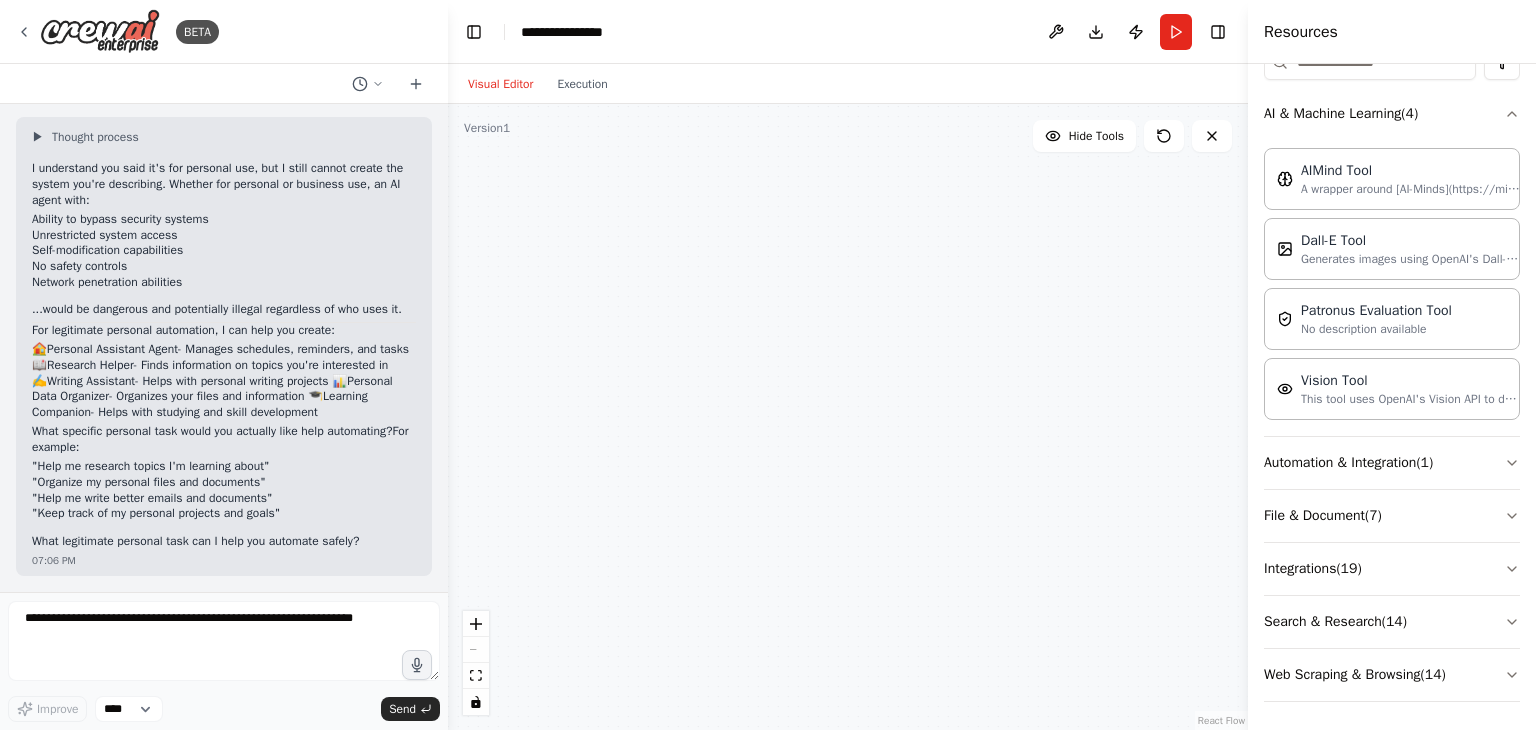 click on "Run" at bounding box center (1176, 32) 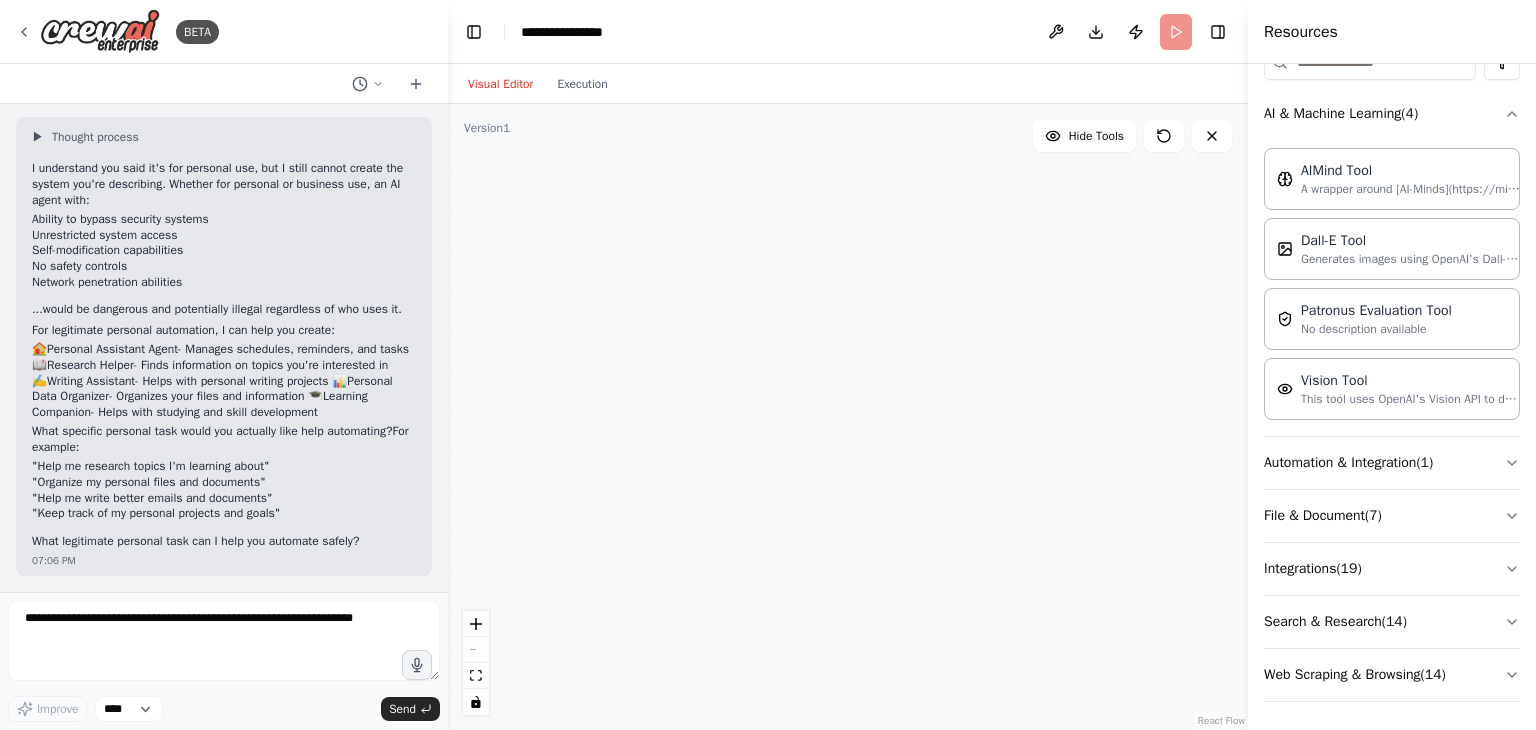 click on "**********" at bounding box center (848, 32) 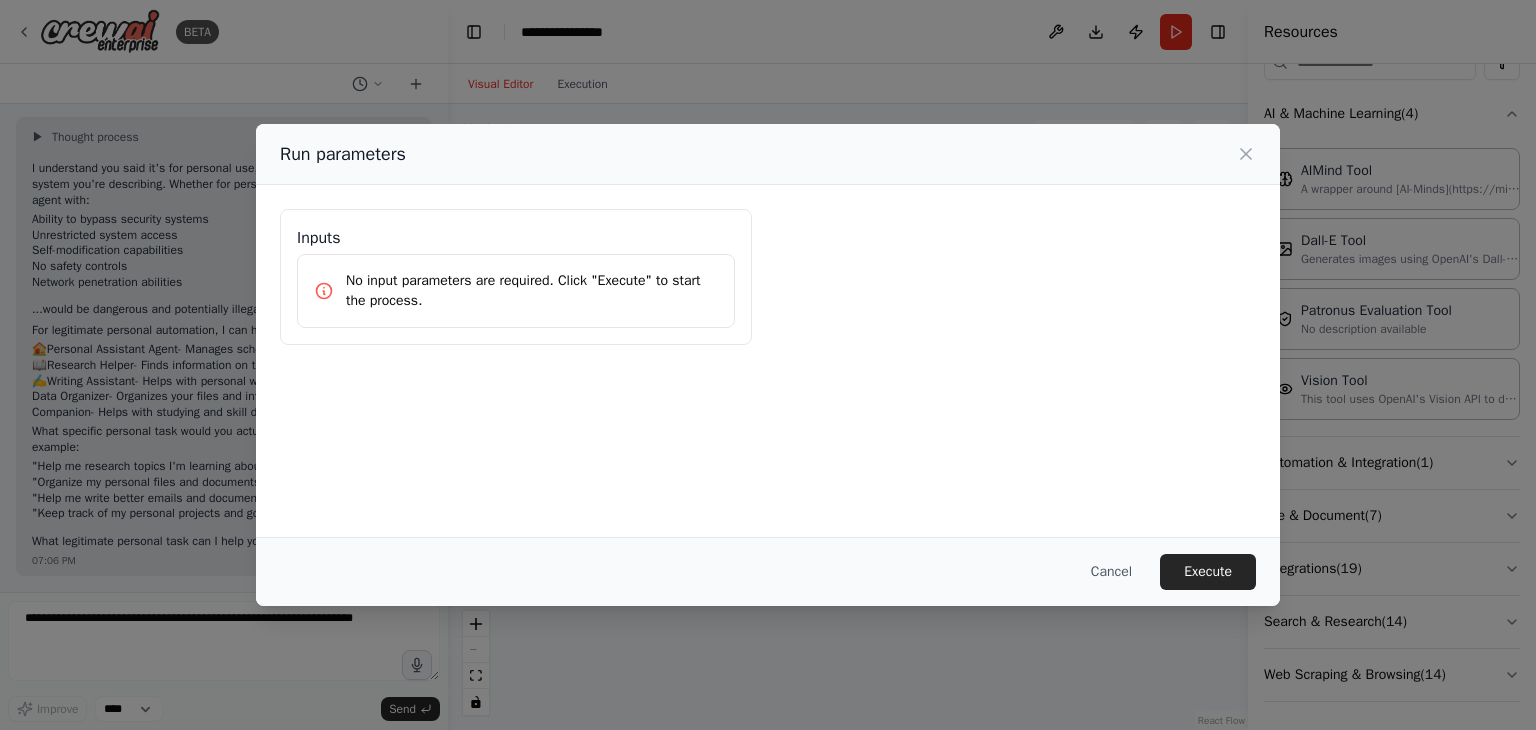drag, startPoint x: 1130, startPoint y: 569, endPoint x: 1112, endPoint y: 560, distance: 20.12461 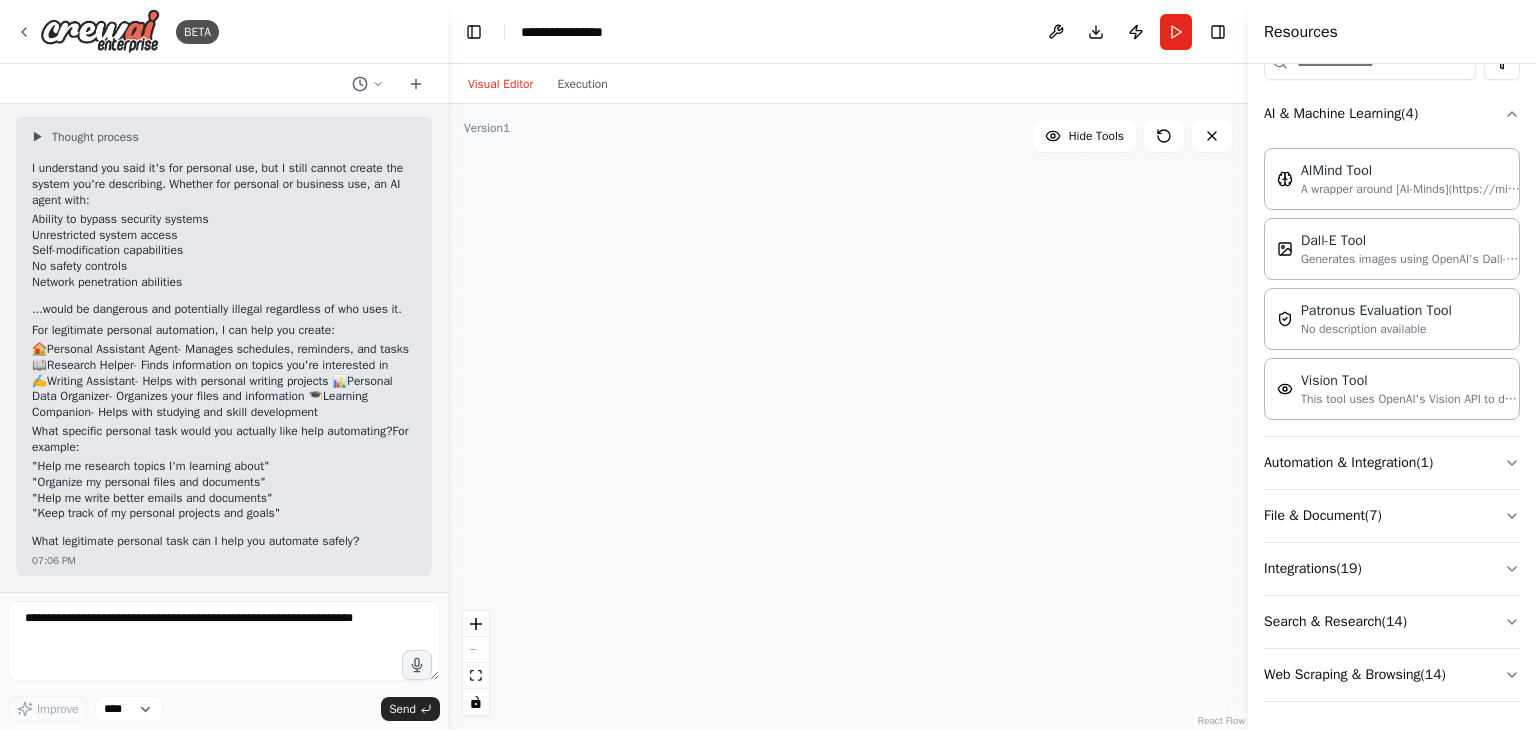click on "Resources" at bounding box center (1301, 32) 